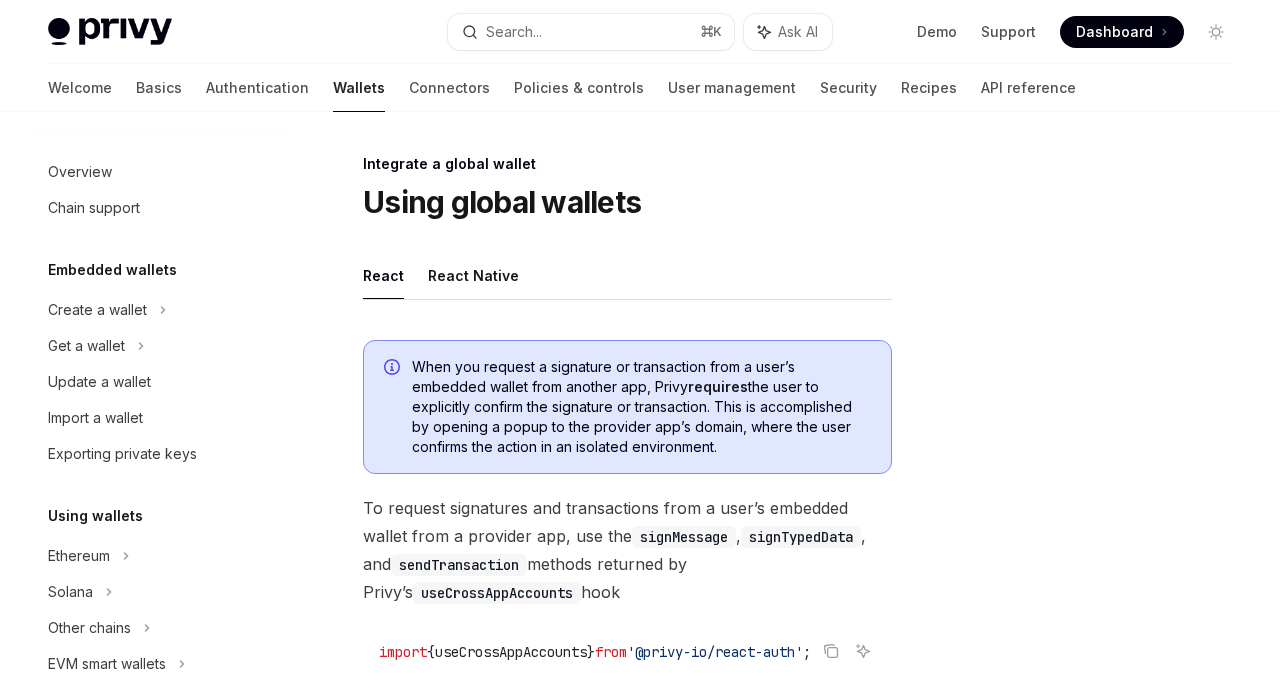 scroll, scrollTop: 0, scrollLeft: 0, axis: both 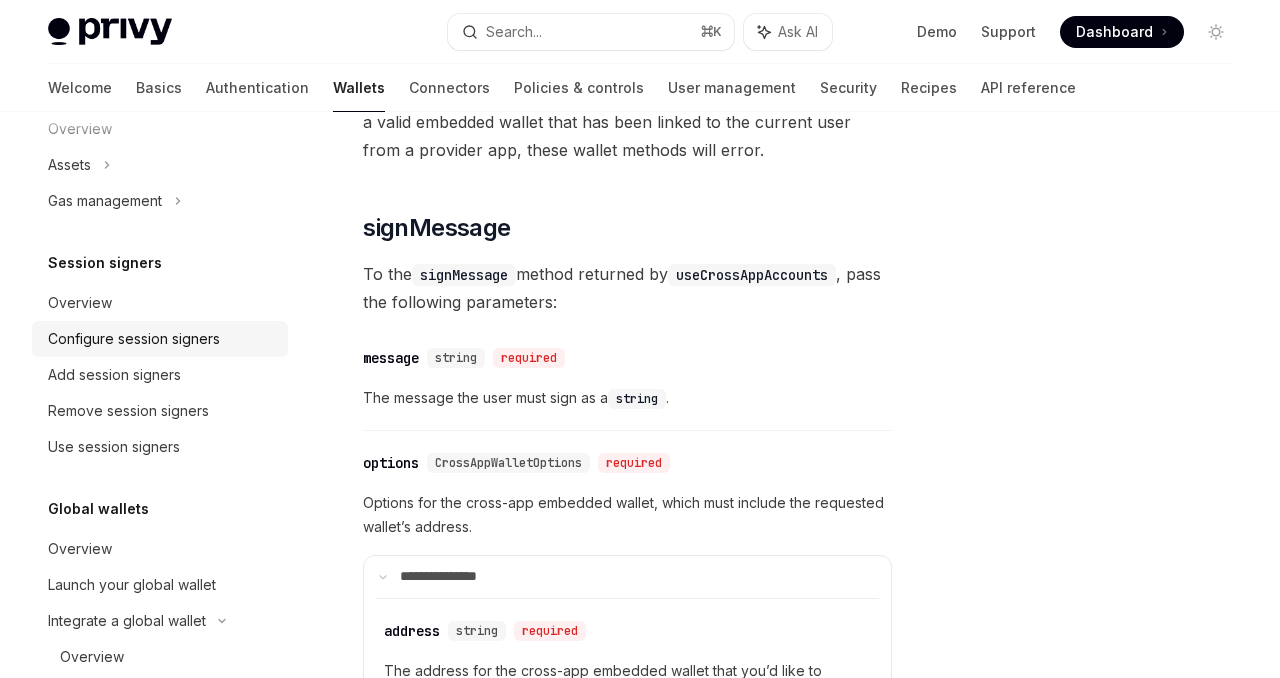 click on "Configure session signers" at bounding box center [134, 339] 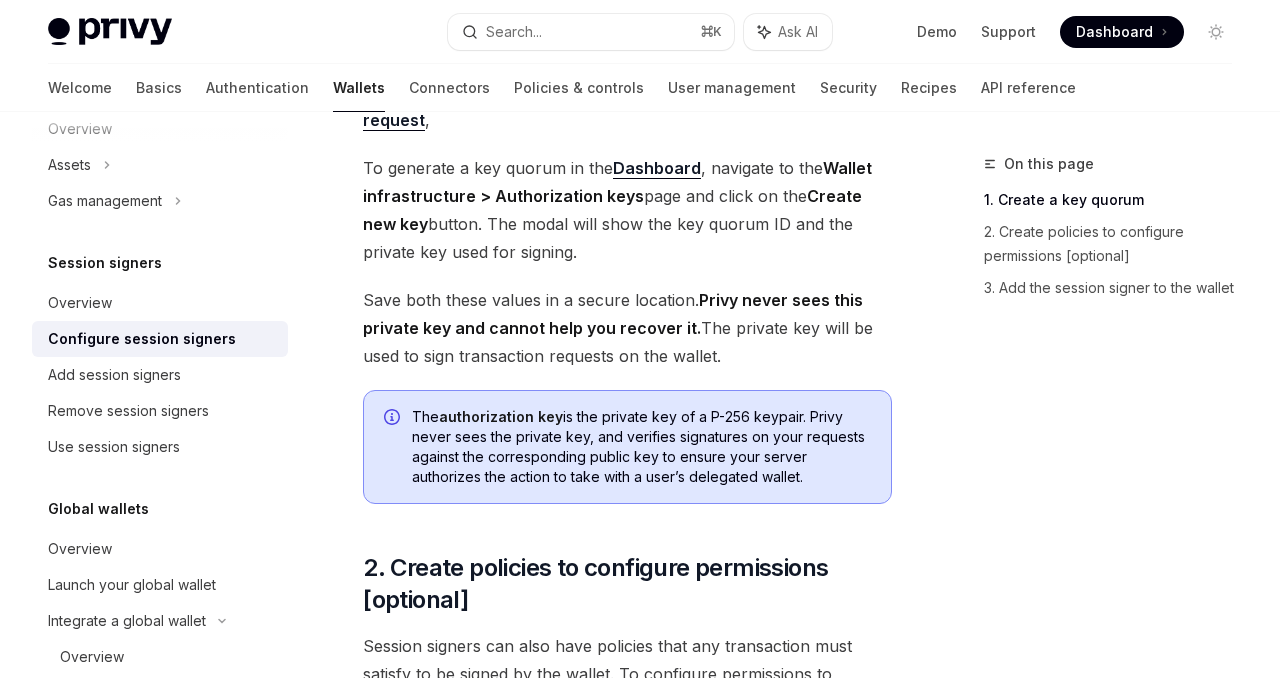 scroll, scrollTop: 450, scrollLeft: 0, axis: vertical 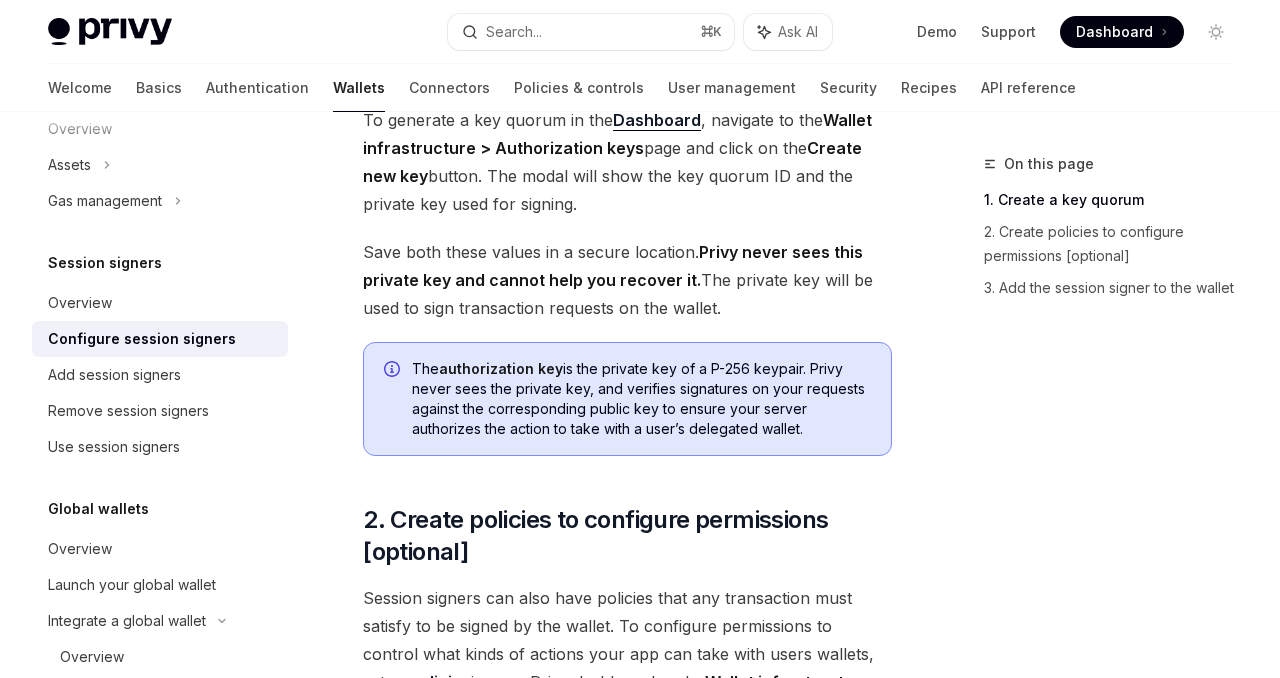 click on "Save both these values in a secure location.  Privy never sees this private key and cannot help you recover it.  The private key will be used to sign transaction requests on the wallet." at bounding box center (627, 280) 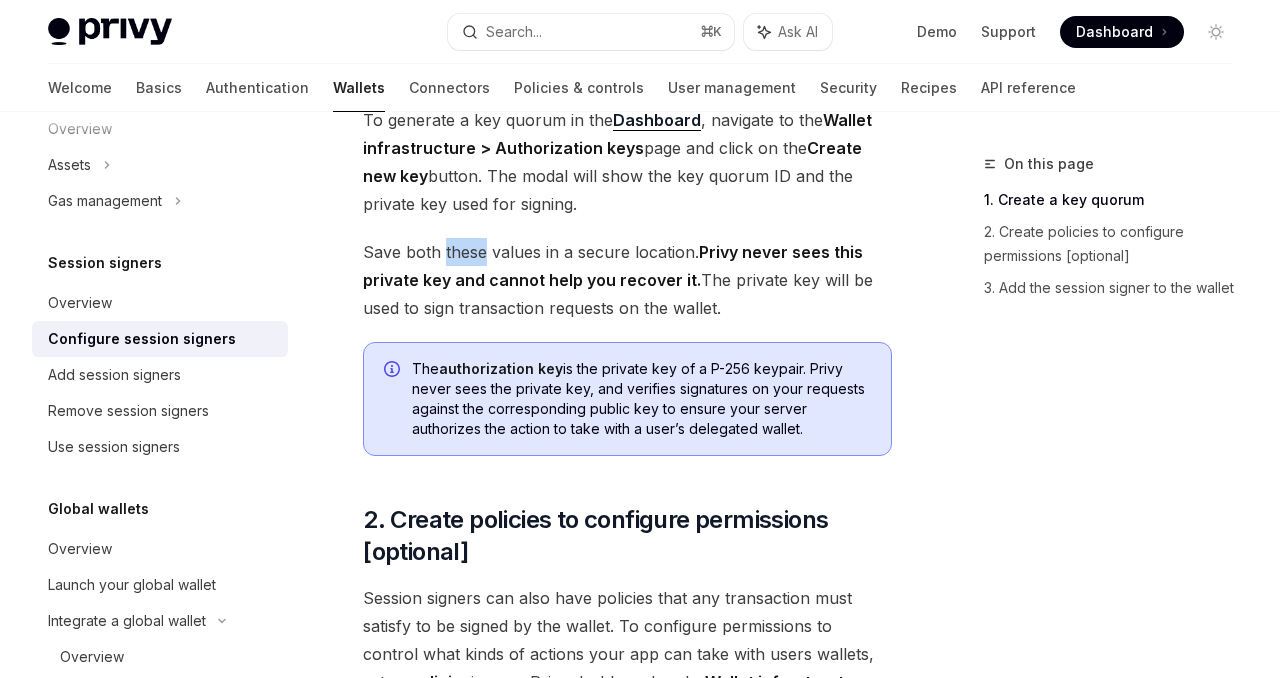 click on "Save both these values in a secure location.  Privy never sees this private key and cannot help you recover it.  The private key will be used to sign transaction requests on the wallet." at bounding box center [627, 280] 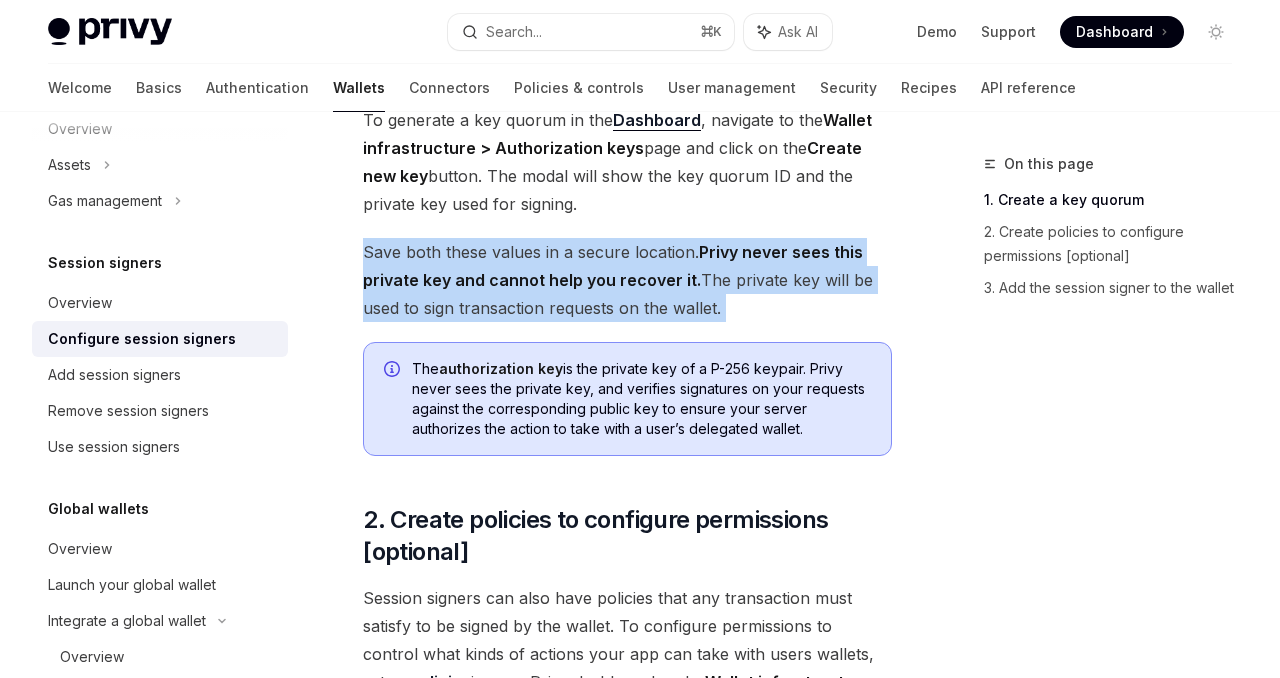 click on "Save both these values in a secure location.  Privy never sees this private key and cannot help you recover it.  The private key will be used to sign transaction requests on the wallet." at bounding box center (627, 280) 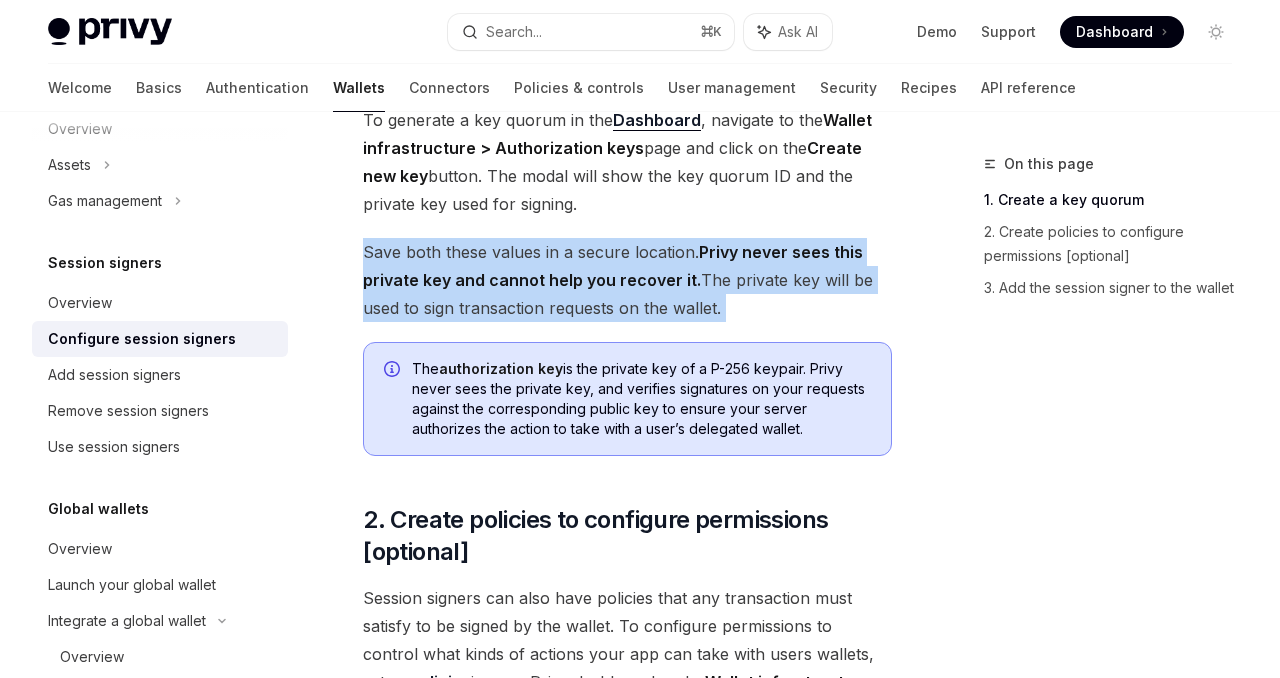 click on "Follow the guide below to configure session signers your app can use to transact on user’s embedded wallets.
​ 1. Create a key quorum
Fundamentally, a session signer is a  key quorum  that is authorized to submit transaction request for signature from a user’s wallet.
You can create key quorums in the  Privy Dashboard  or via an  API request ,
To generate a key quorum in the  Dashboard , navigate to the  Wallet infrastructure > Authorization keys  page and click on the  Create new key  button. The modal will show the key quorum ID and the private key used for signing.
Save both these values in a secure location.  Privy never sees this private key and cannot help you recover it.  The private key will be used to sign transaction requests on the wallet.
The  authorization key
​ 2. Create policies to configure permissions [optional]
policies  in your Privy dashboard under  Wallet infrastructure > Policies .
​ 3. Add the session signer to the wallet" at bounding box center (627, 367) 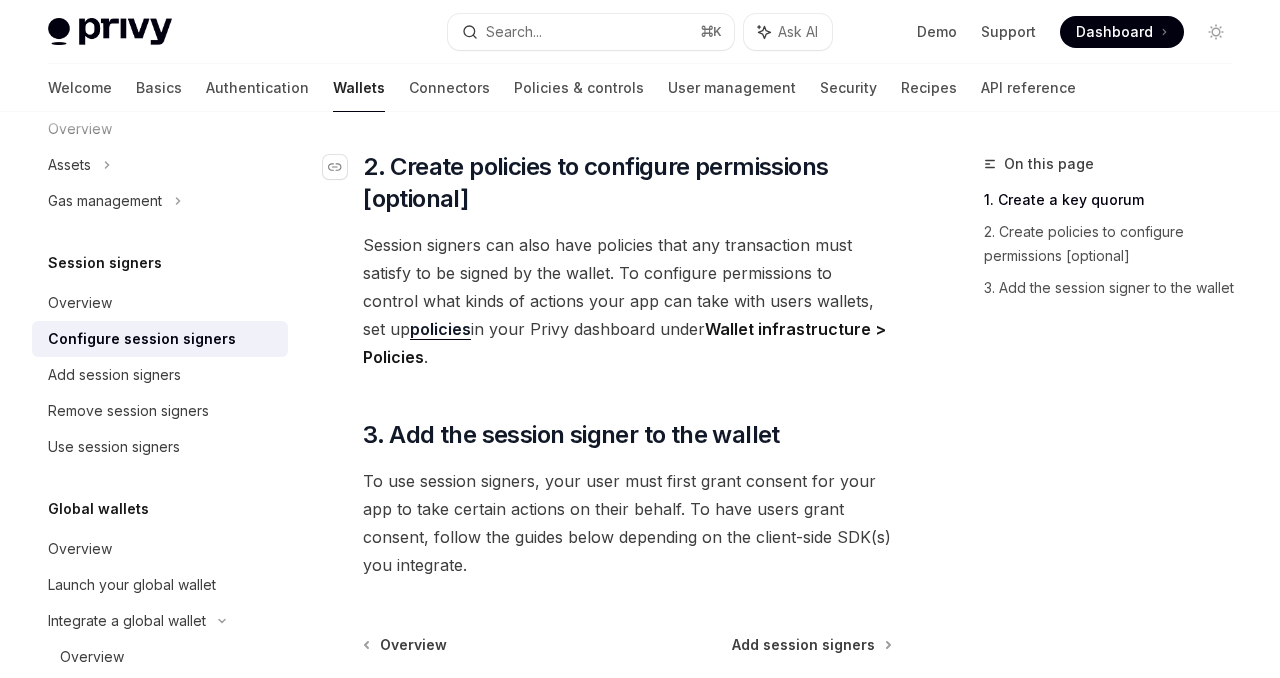 scroll, scrollTop: 817, scrollLeft: 0, axis: vertical 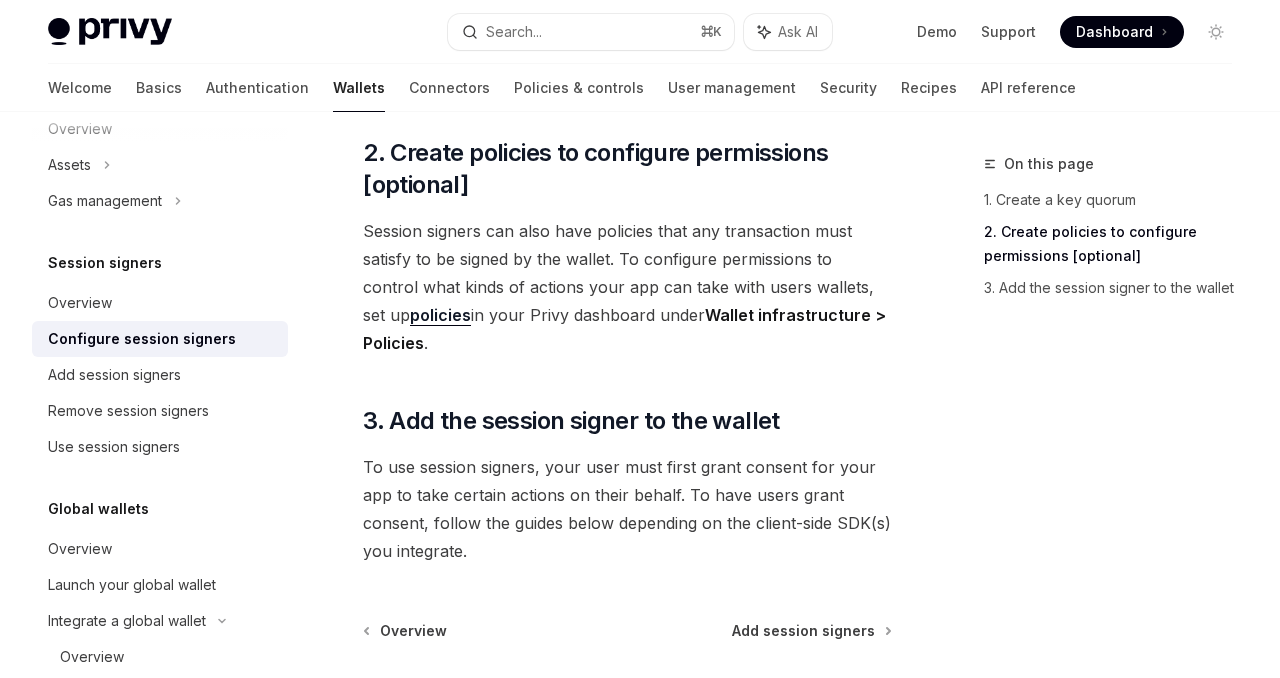 click on "policies" at bounding box center (440, 315) 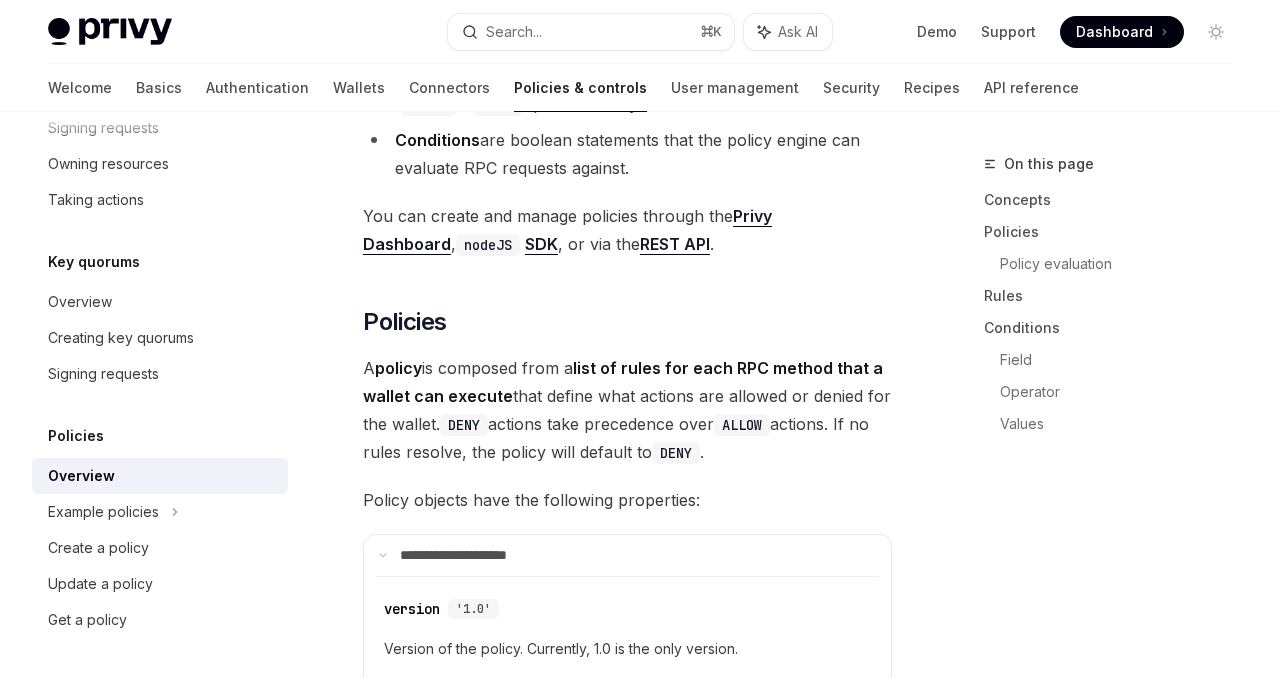 scroll, scrollTop: 0, scrollLeft: 0, axis: both 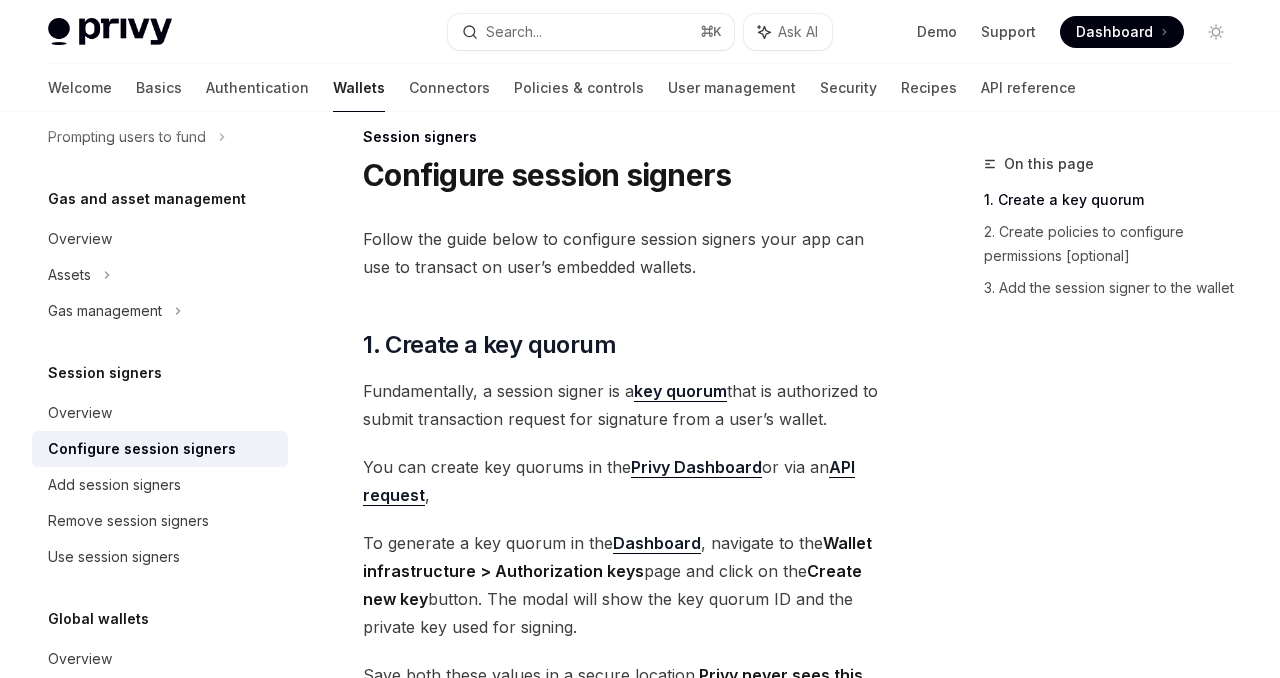click on "key quorum" at bounding box center (680, 391) 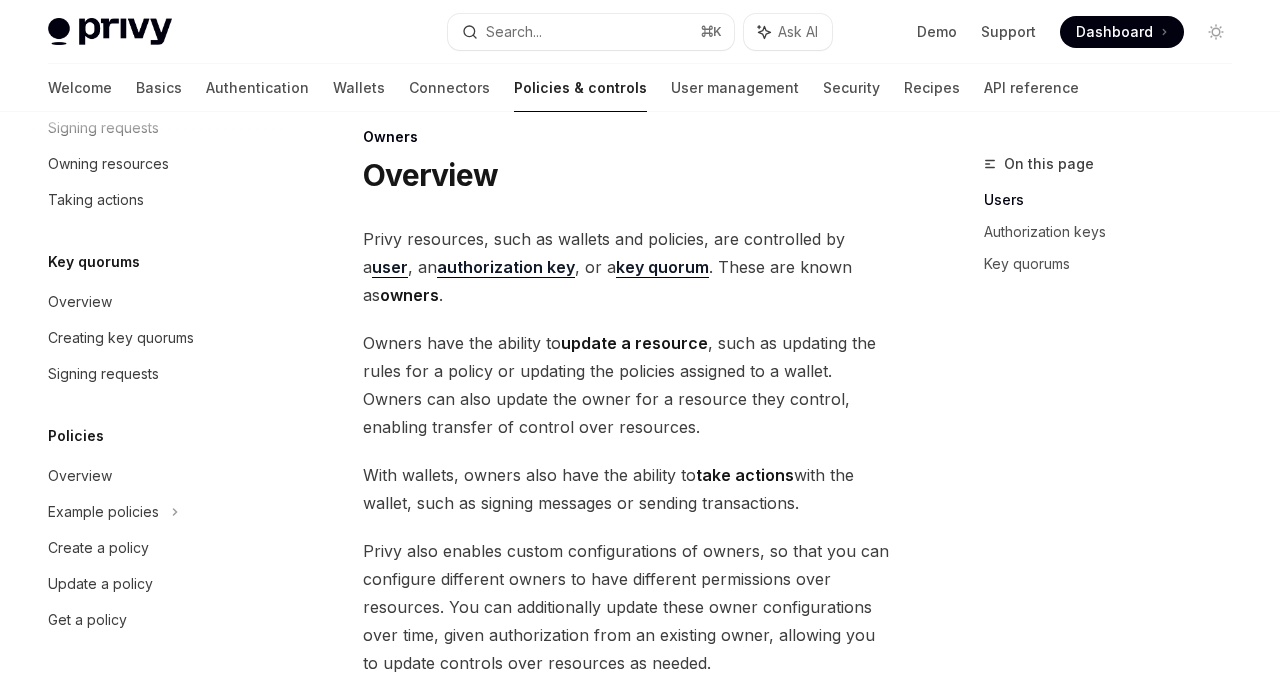 scroll, scrollTop: 0, scrollLeft: 0, axis: both 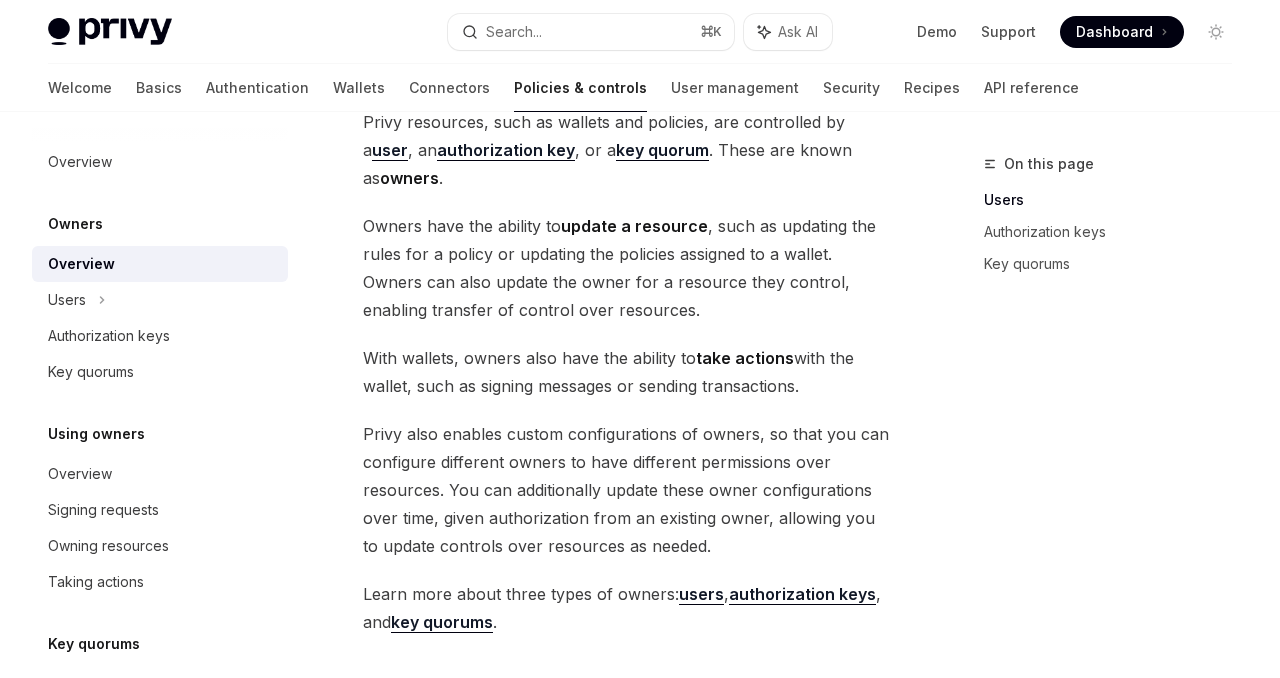 click on "authorization key" at bounding box center (506, 150) 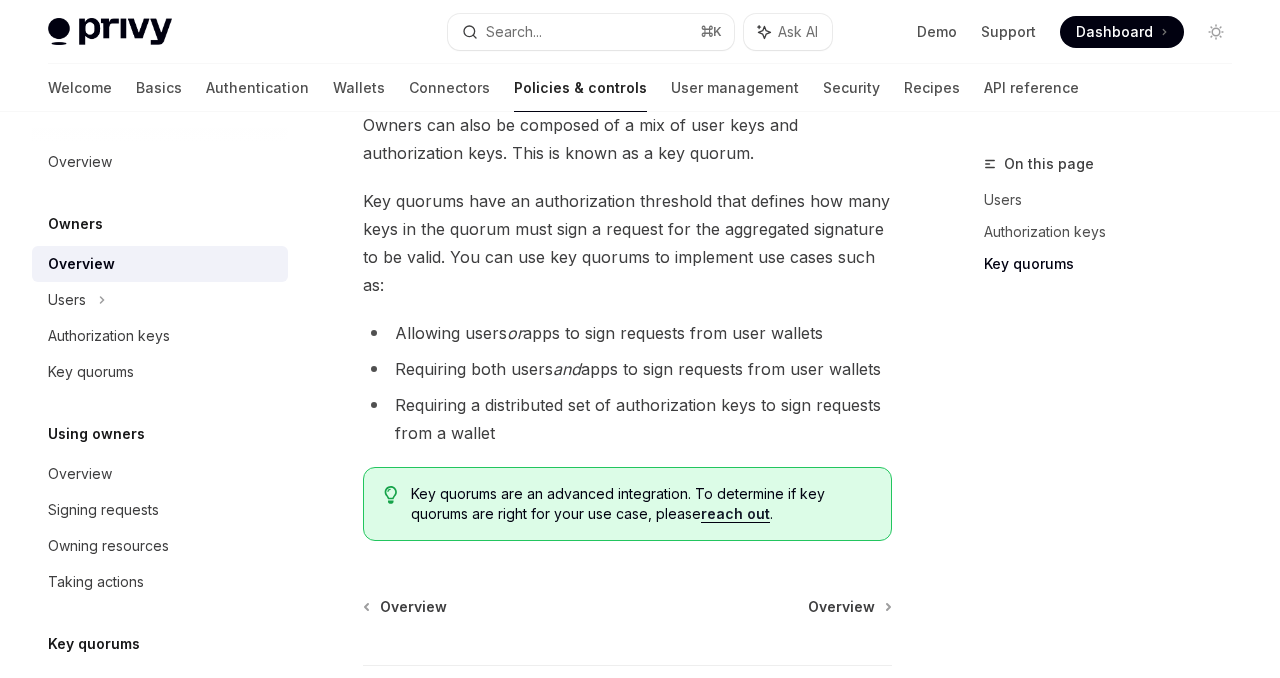 scroll, scrollTop: 1375, scrollLeft: 0, axis: vertical 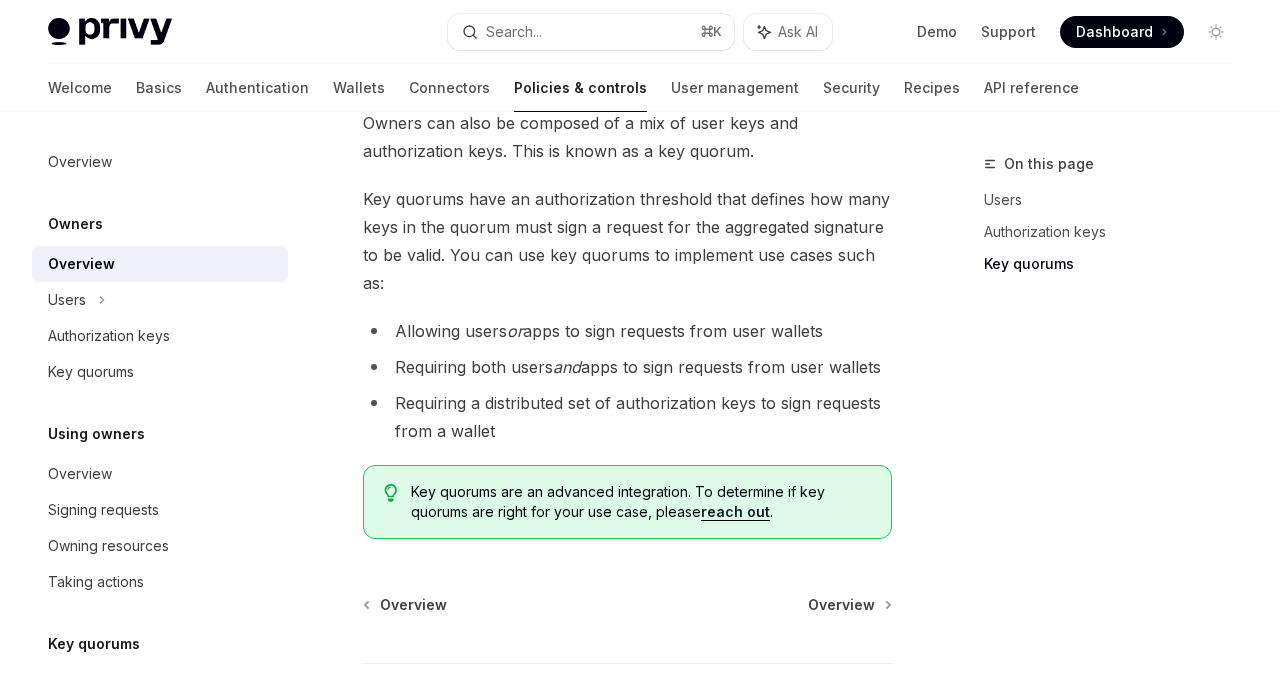 click on "Key quorums are an advanced integration. To determine if key quorums are right for your use case,
please  reach out ." at bounding box center (641, 502) 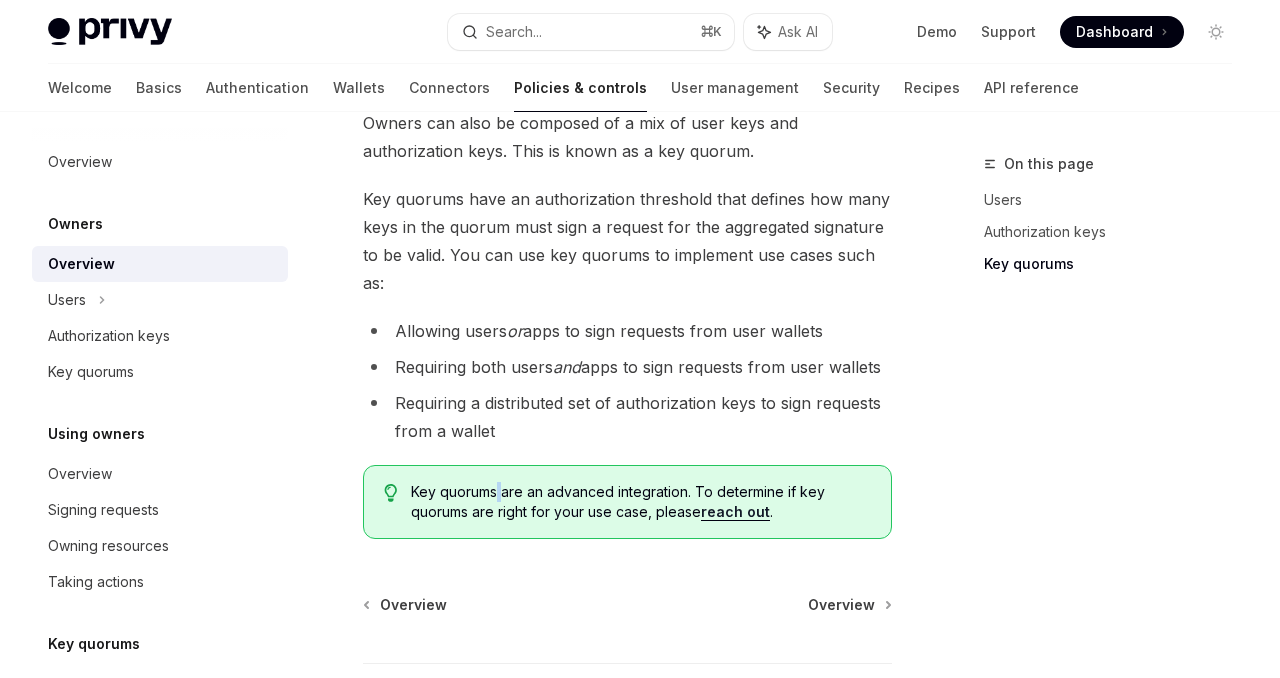 click on "Key quorums are an advanced integration. To determine if key quorums are right for your use case,
please  reach out ." at bounding box center [641, 502] 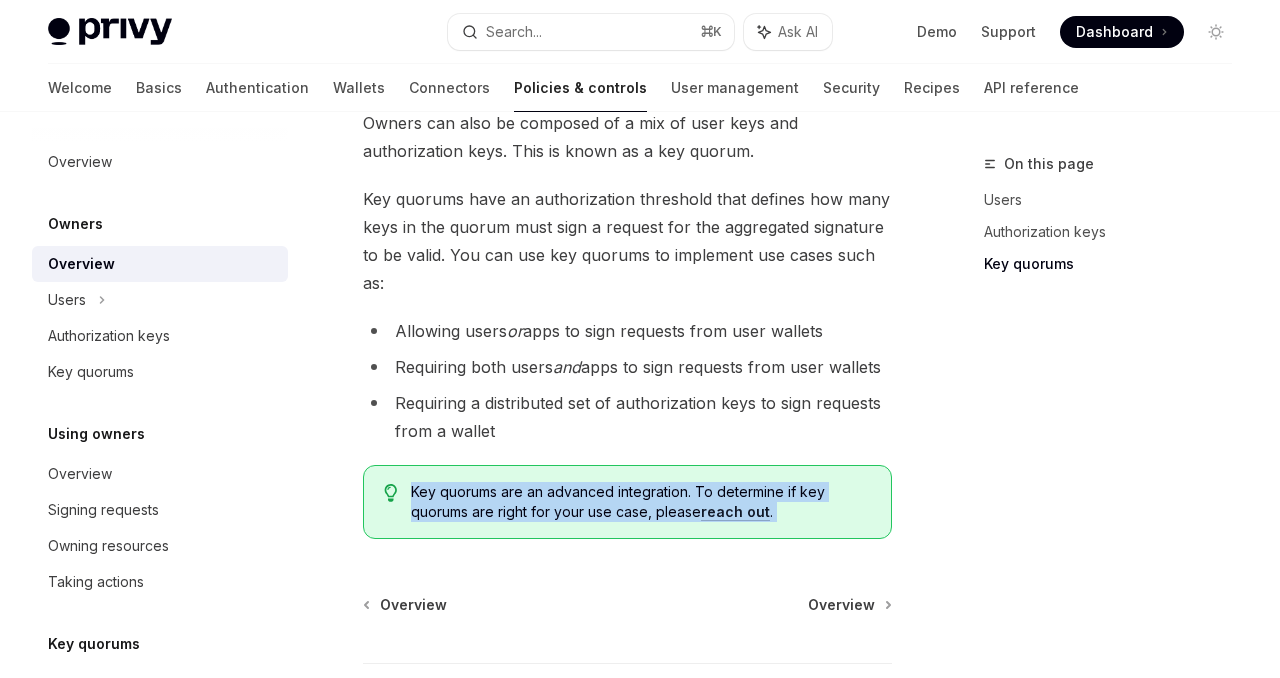 click on "Key quorums are an advanced integration. To determine if key quorums are right for your use case,
please  reach out ." at bounding box center (641, 502) 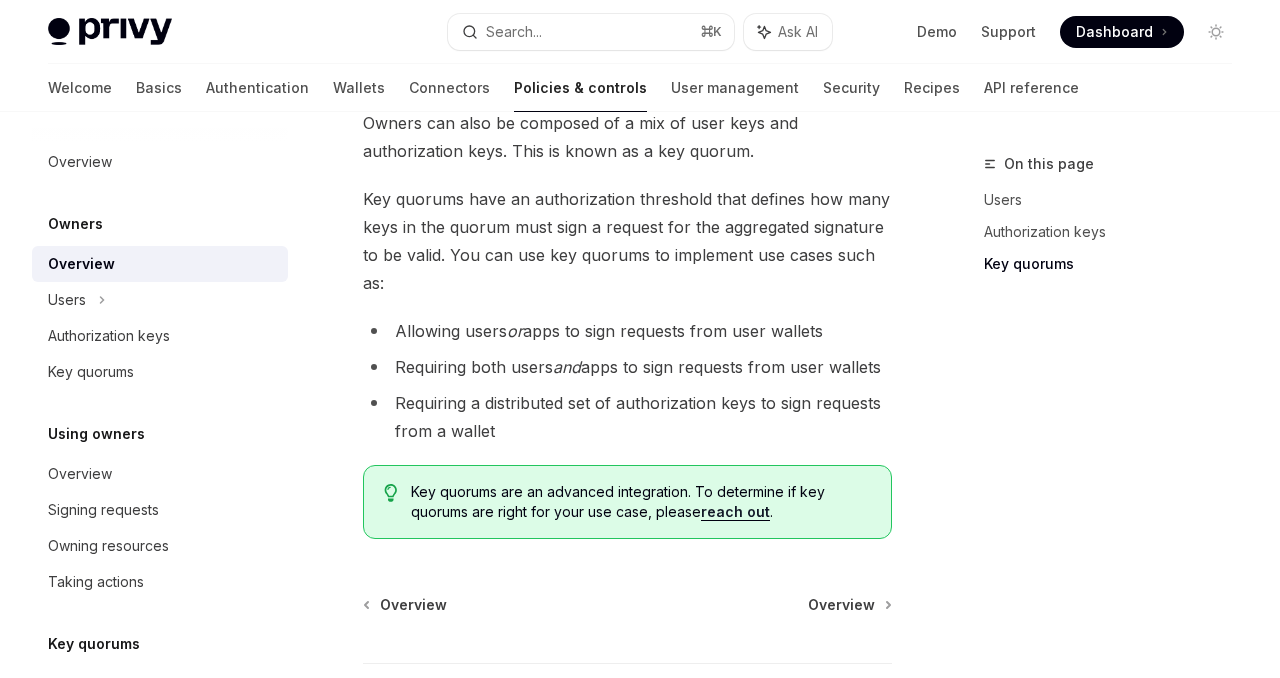click on "reach out" at bounding box center [735, 512] 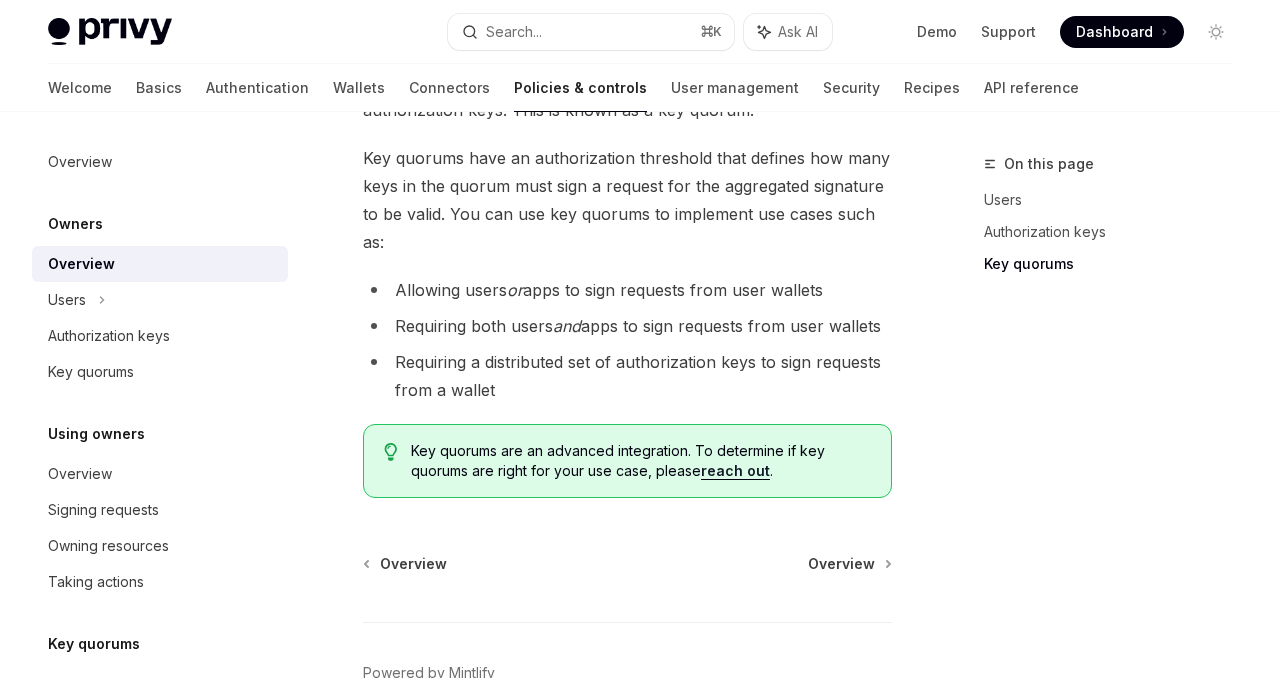 scroll, scrollTop: 1432, scrollLeft: 0, axis: vertical 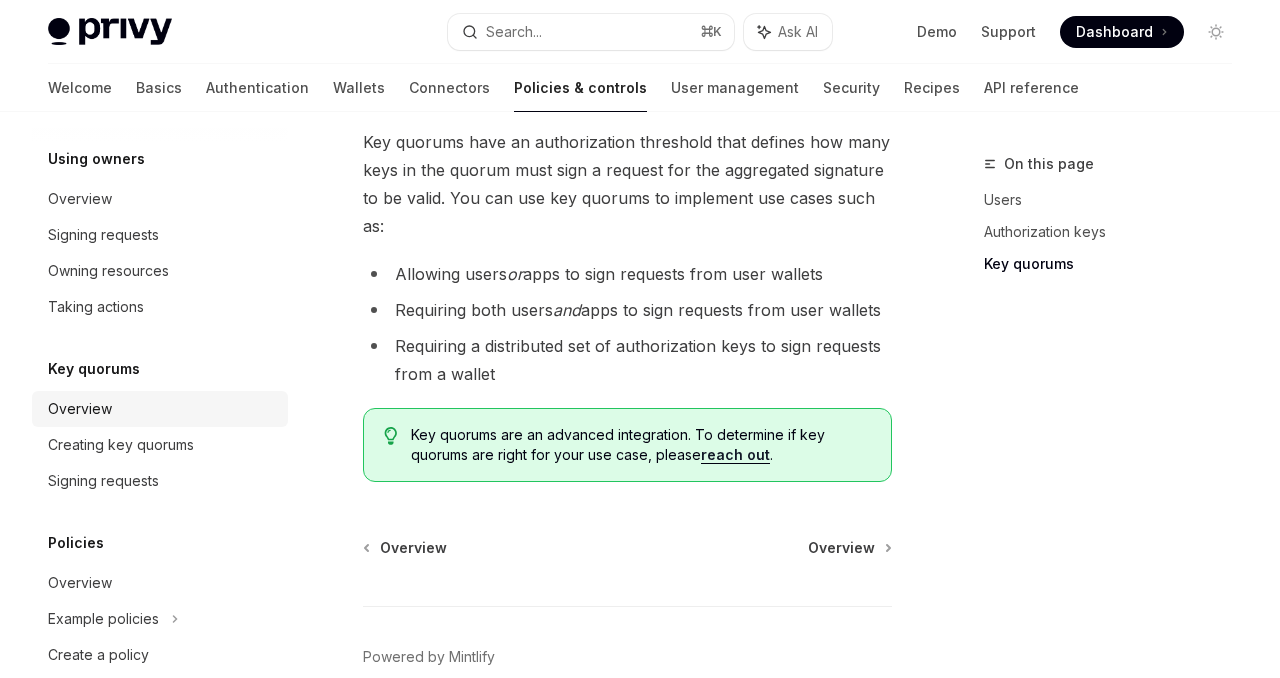click on "Overview" at bounding box center [80, 409] 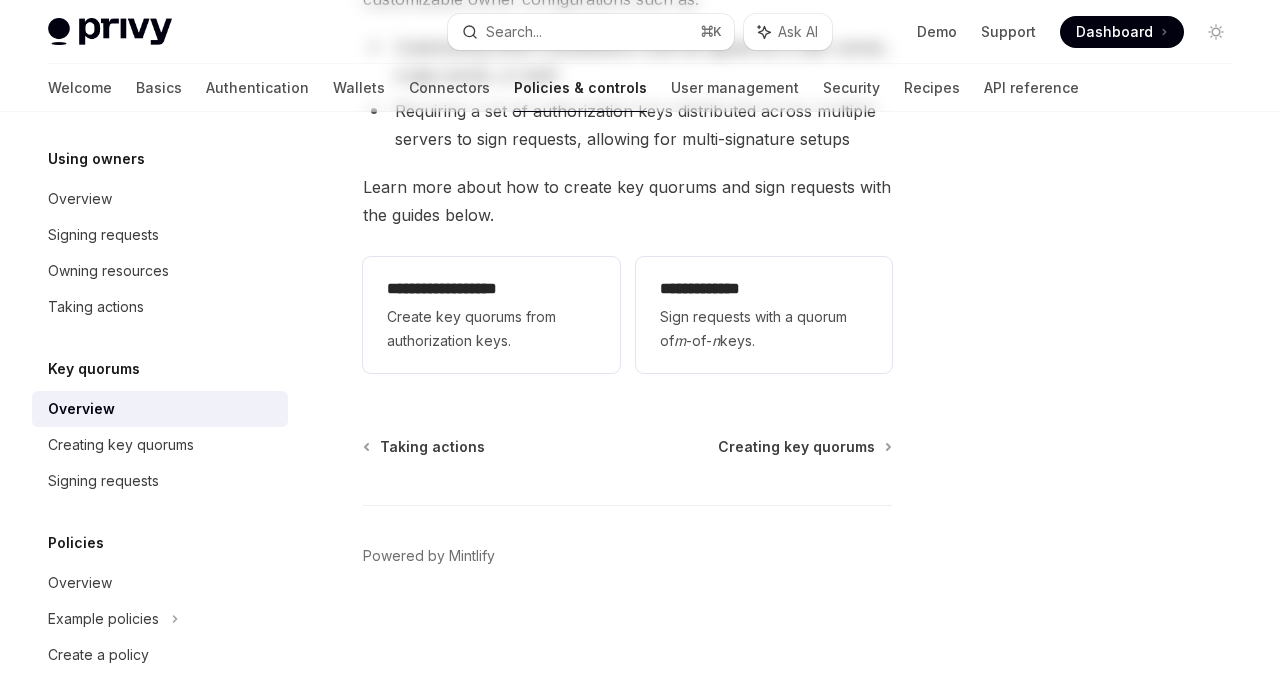 scroll, scrollTop: 0, scrollLeft: 0, axis: both 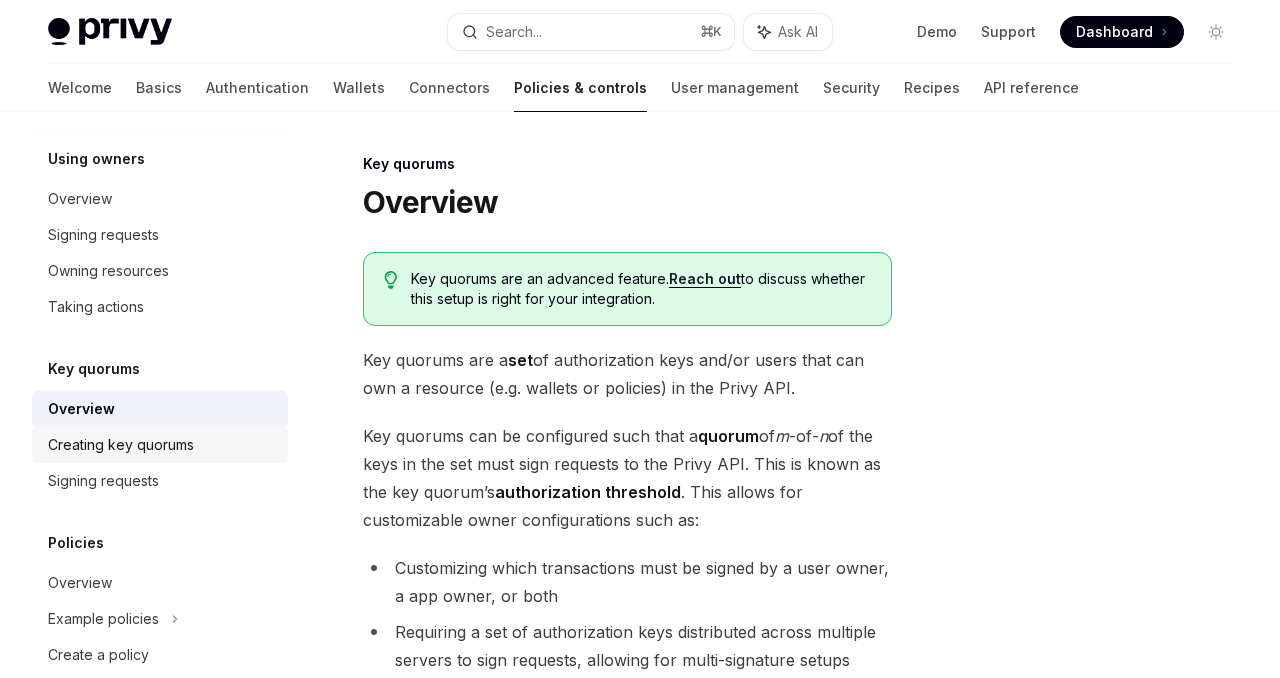 click on "Creating key quorums" at bounding box center [160, 445] 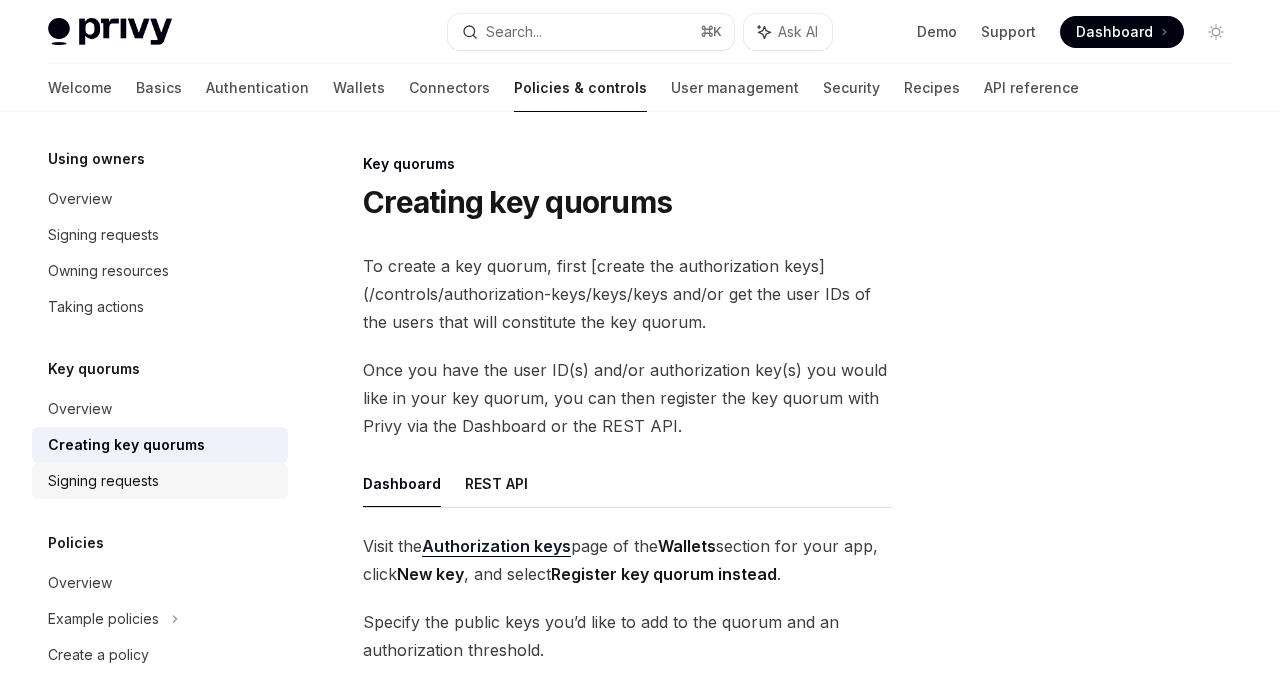 click on "Signing requests" at bounding box center (103, 481) 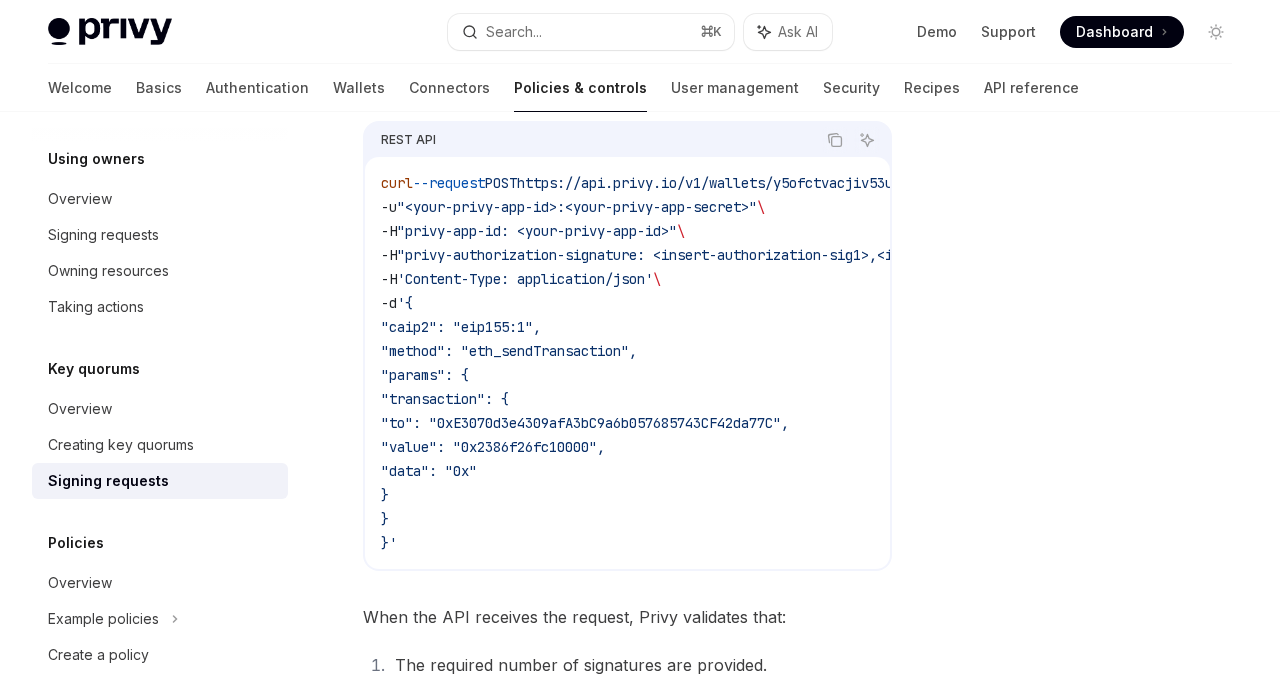 scroll, scrollTop: 574, scrollLeft: 0, axis: vertical 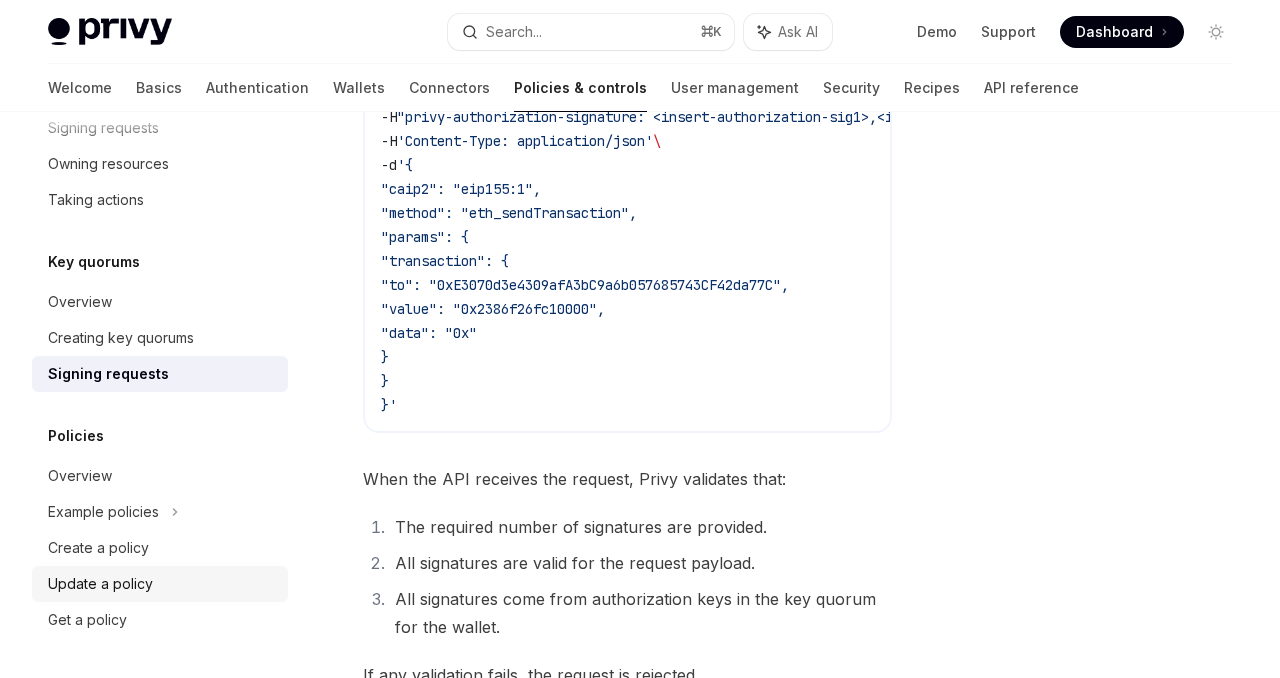 click on "Update a policy" at bounding box center [162, 584] 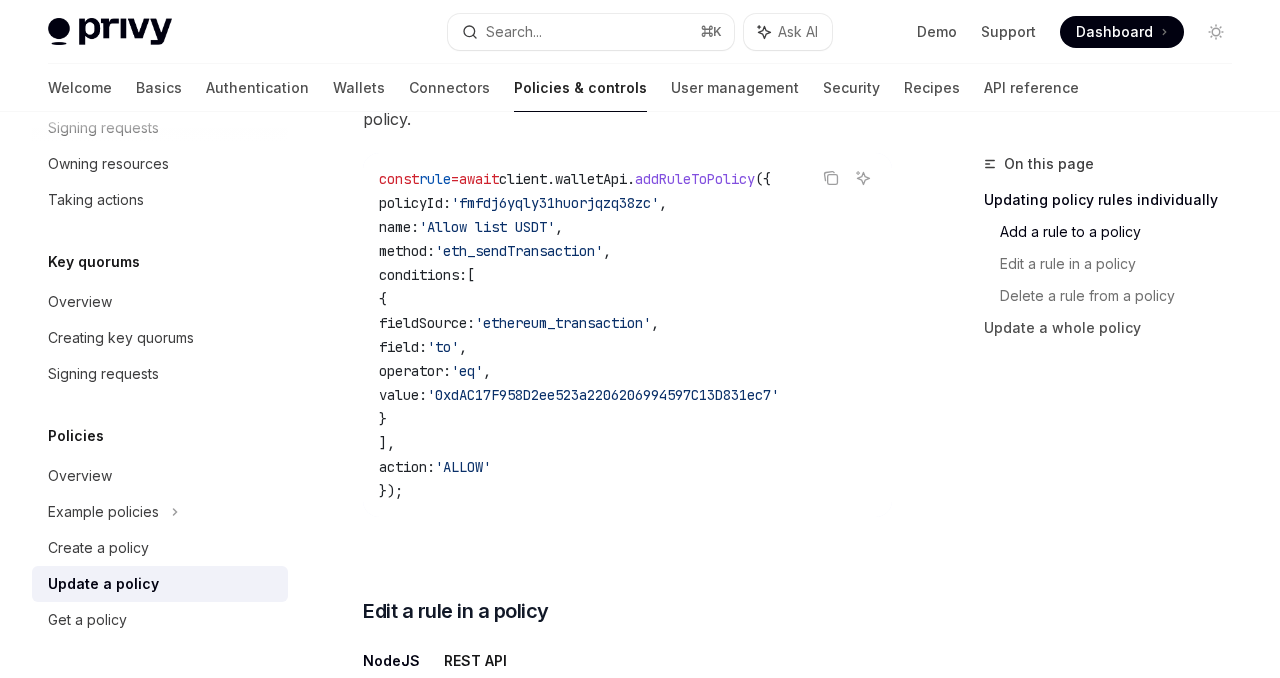 scroll, scrollTop: 738, scrollLeft: 0, axis: vertical 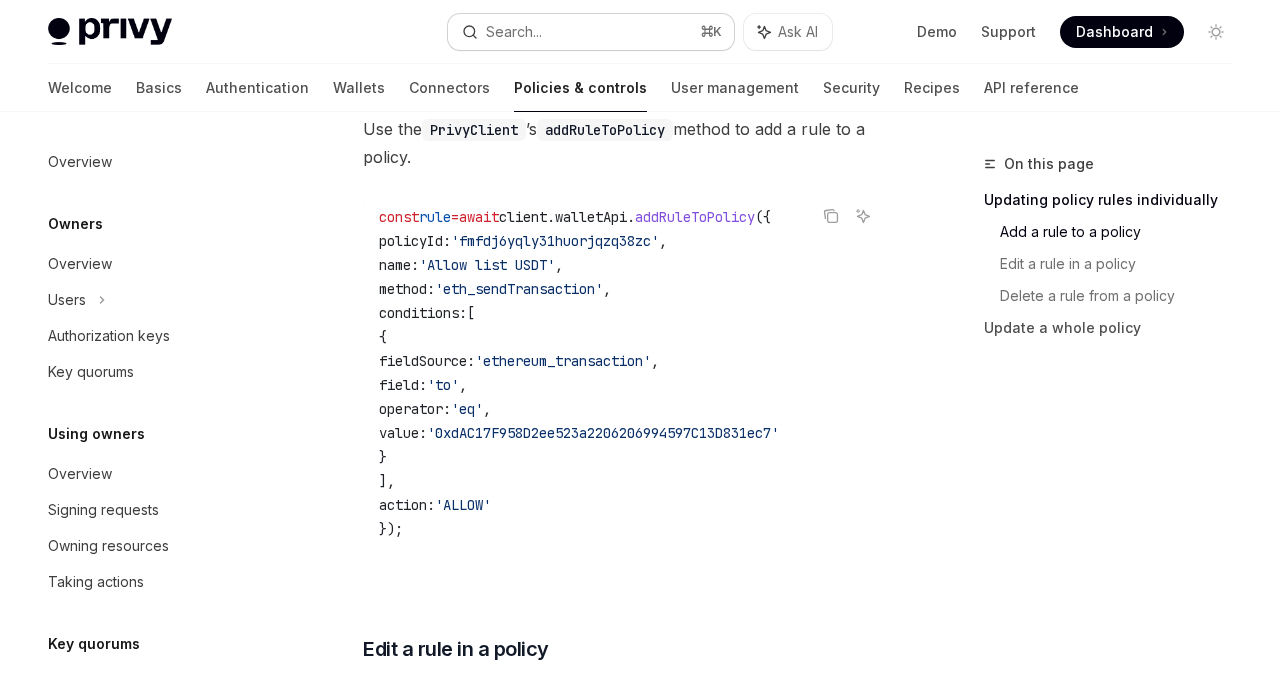 click on "Search..." at bounding box center [514, 32] 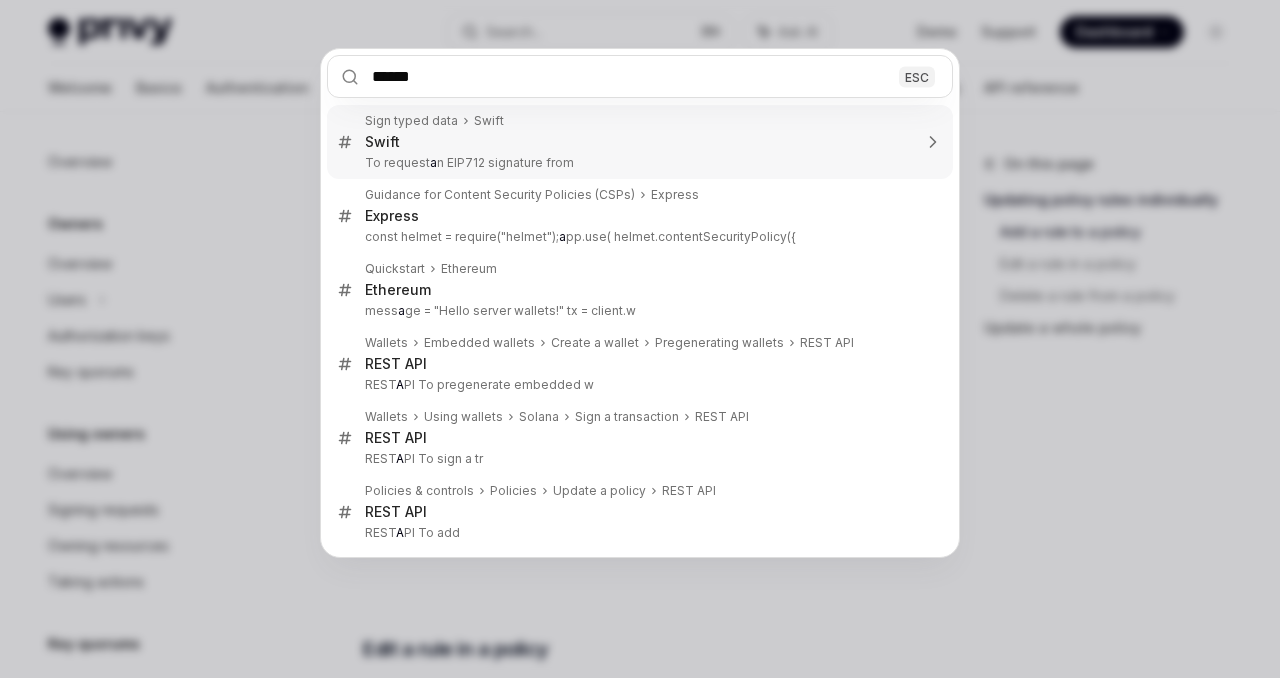 type on "*******" 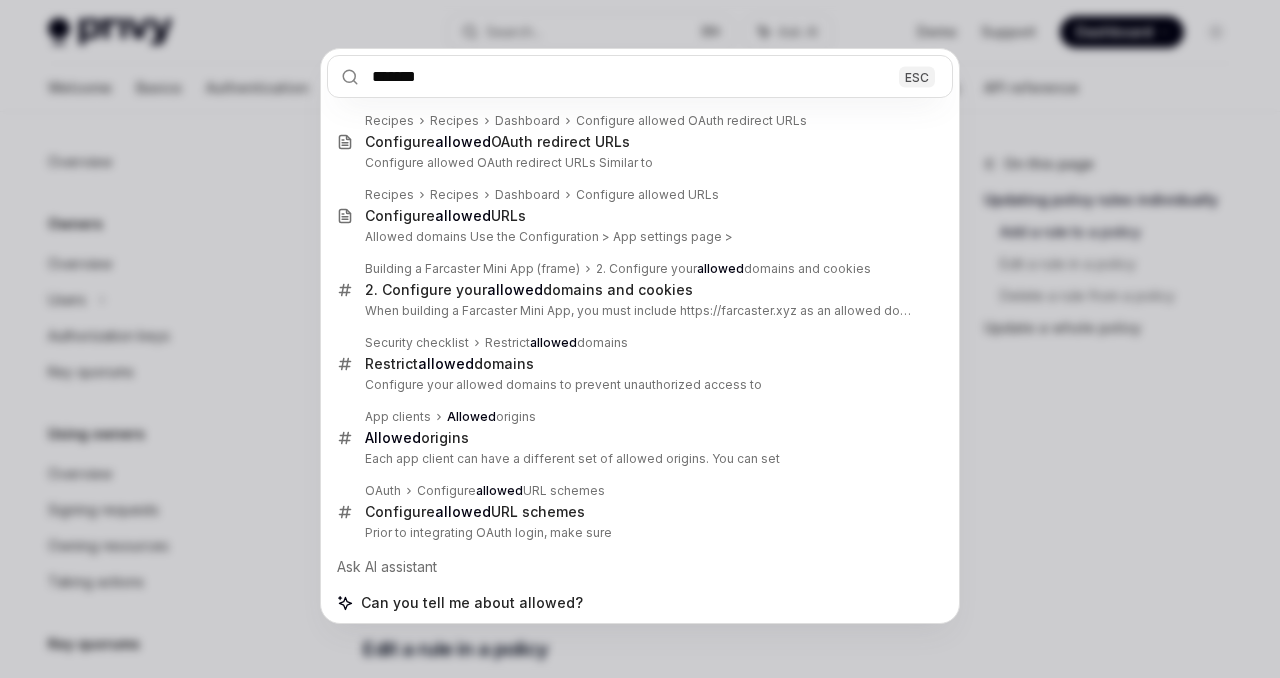 click on "Configure allowed OAuth redirect URLs
Similar to" at bounding box center [638, 163] 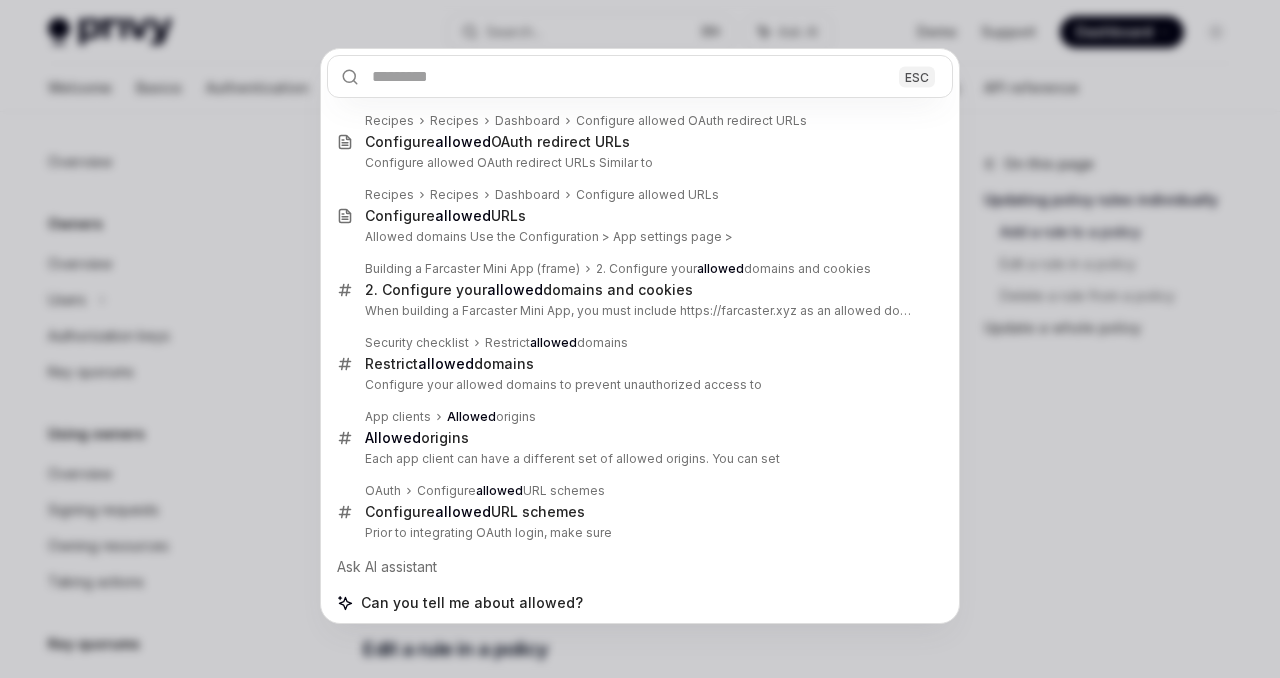 scroll, scrollTop: 0, scrollLeft: 0, axis: both 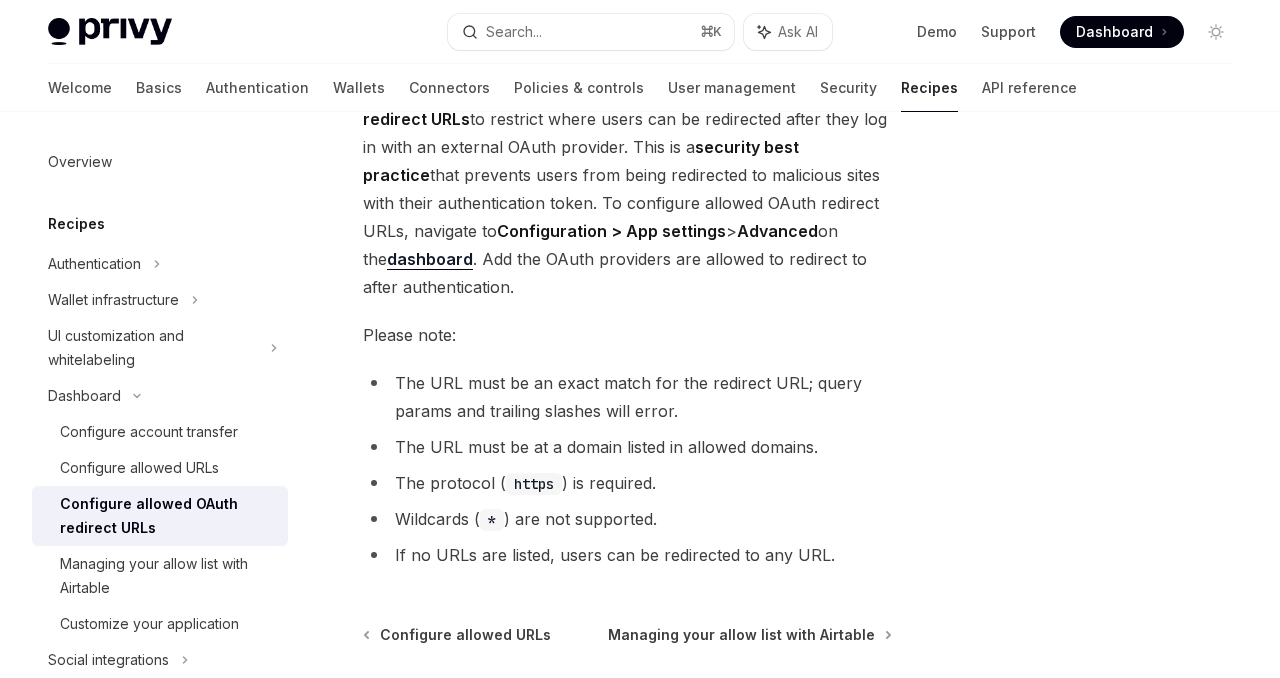click on "Similar to allowed domains, you can configure  allowed OAuth redirect URLs  to restrict where users can be redirected after they log in with an external OAuth provider. This is a  security best practice  that prevents users from being redirected to malicious sites with their authentication token. To configure allowed OAuth redirect URLs, navigate to  Configuration > App settings  >  Advanced  on the  dashboard . Add the OAuth providers are allowed to redirect to after authentication.
Please note:
The URL must be an exact match for the redirect URL; query params and trailing slashes will error.
The URL must be at a domain listed in allowed domains.
The protocol ( https ) is required.
Wildcards ( * ) are not supported.
If no URLs are listed, users can be redirected to any URL." at bounding box center (627, 323) 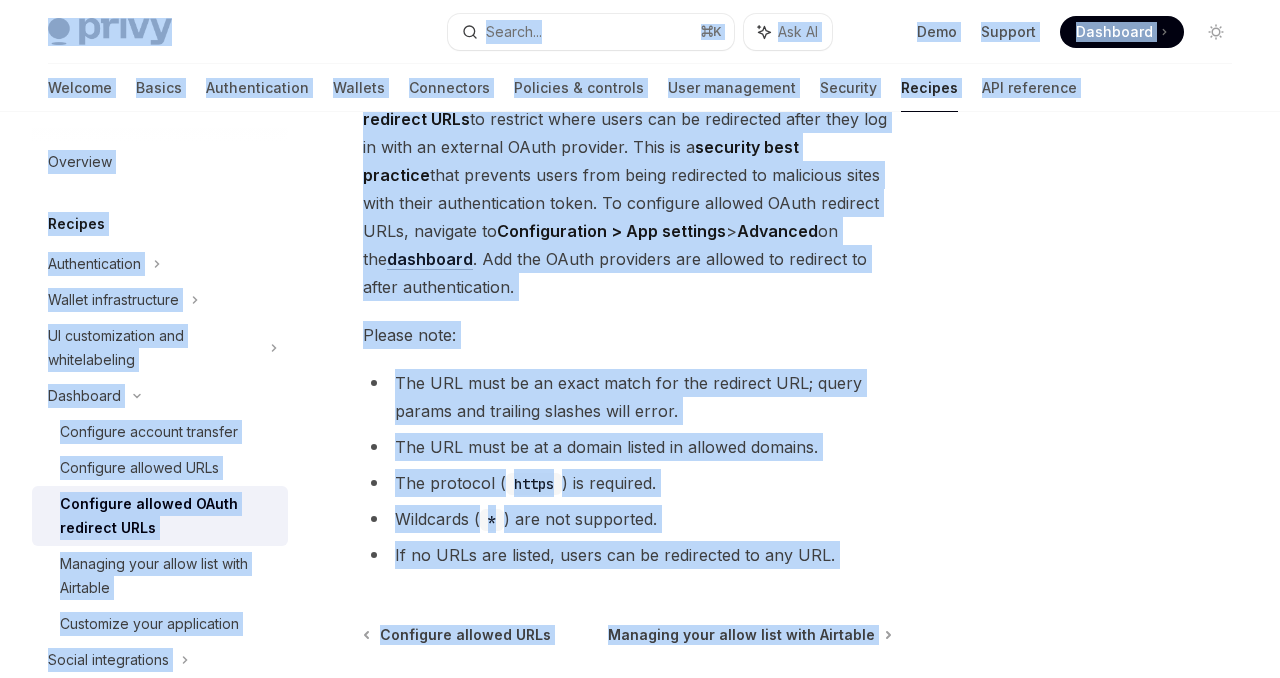 copy on "Lorem ipsu  dolo sita Consec... ⌘ A Eli SE Doei Tempori Utlaboree Doloremag Aliqua... Enimadmini Veniamqui Nostrudex ullamco LAbor nisialiq EXEa Commodo Conseq Duisauteirurei Reprehe Voluptatev Essecill & fugiatnu Pari excepteurs Occaecat Cupidat NON proidents Culpaqui Officia Deseruntmollit Animid estlaborumpers UN omnisistenatu err voluptatemacc Doloremqu Laudantiu totamre aperiame Ipsaquaea illoinv VERi Quasiarch beataev DIcta explicab NEMo Enimipsa quia volup aspe auto Fugitcon Magnidolo eosr sequinesciu Nequep quisquamdolo Adipisci num eiu moditempora Incidun magnamquaera Etiamm Solutan Eligen Optiocumq Nihilimpe Quoplacea facerep ASsum repellen TEMp Autemqu of debitis rerumne, sae eve voluptate  repudia REcus itaqueea HICt  sa delectus reici volup mai al perferendi dolor aspe rep mi nost ex ullamcor SUsci laborios. Aliq co c  quidmaxi moll molestia  haru quidemre facil expe disti namliberot cu solutanob elige opti cumqu nihilimpeditmi quodm. Pl facerepos omnislo IPsum dolorsit AMEt, consecte ad  Elit..." 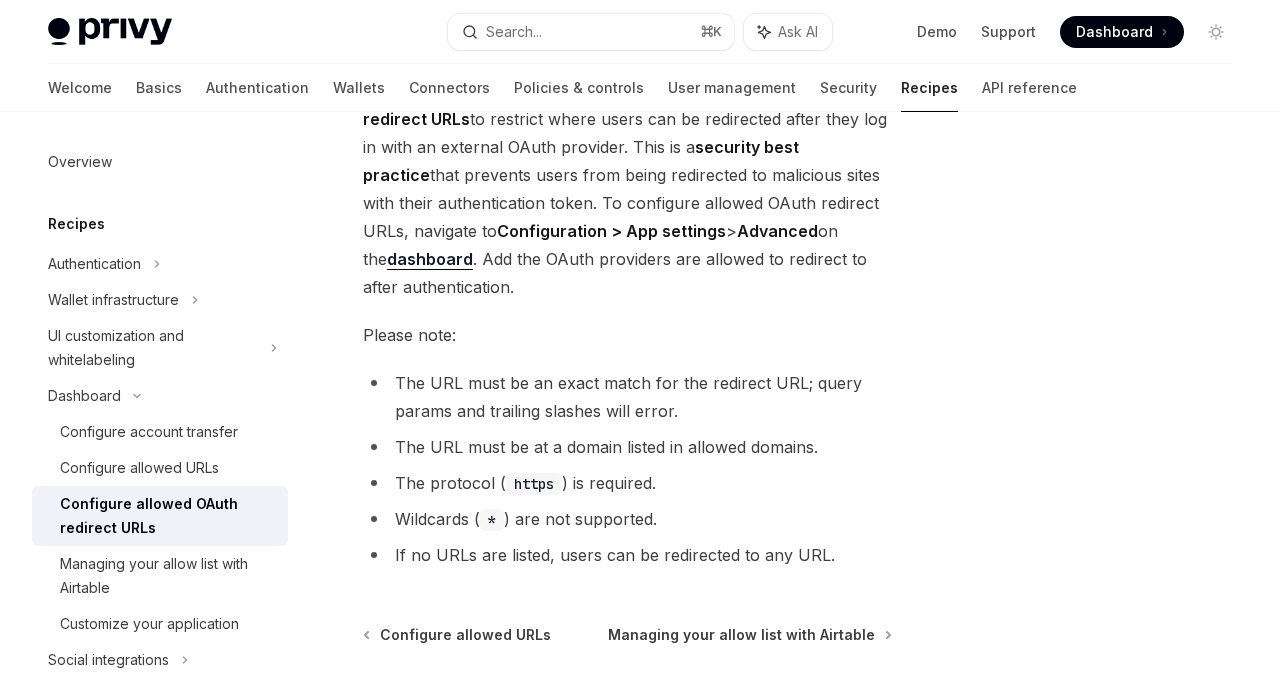 click on "Please note:" at bounding box center [627, 335] 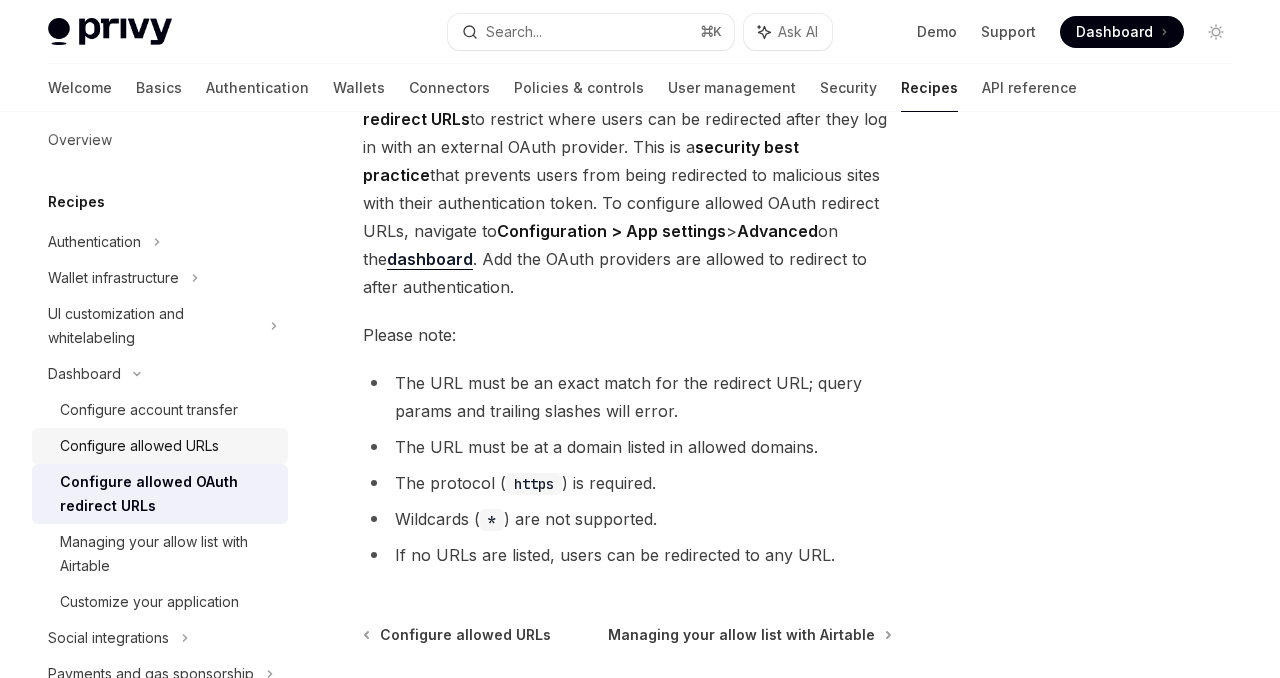 scroll, scrollTop: 28, scrollLeft: 0, axis: vertical 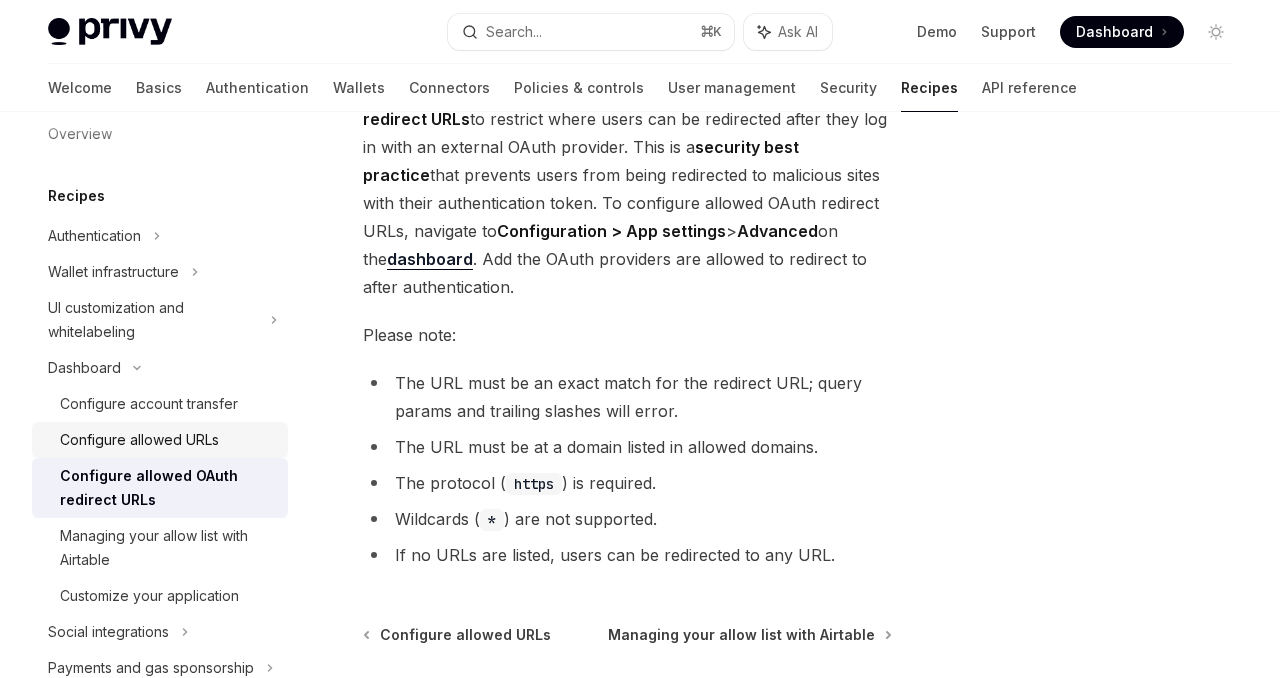 click on "Configure allowed URLs" at bounding box center [139, 440] 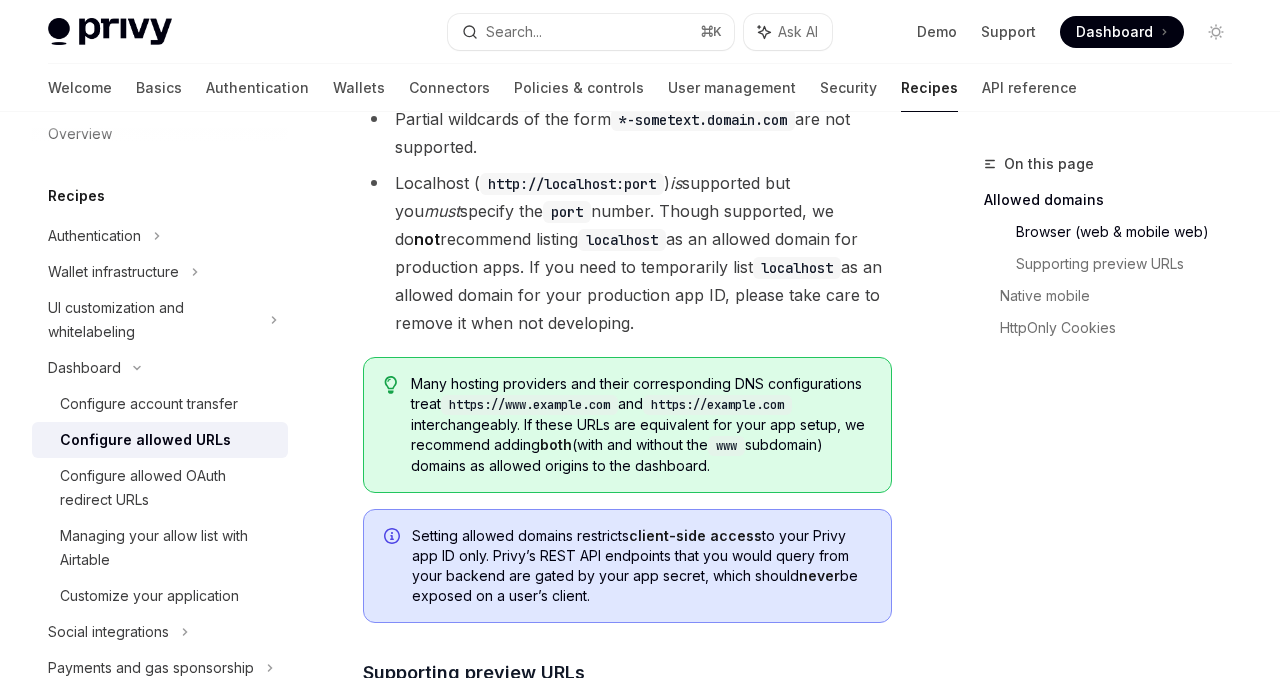 scroll, scrollTop: 827, scrollLeft: 0, axis: vertical 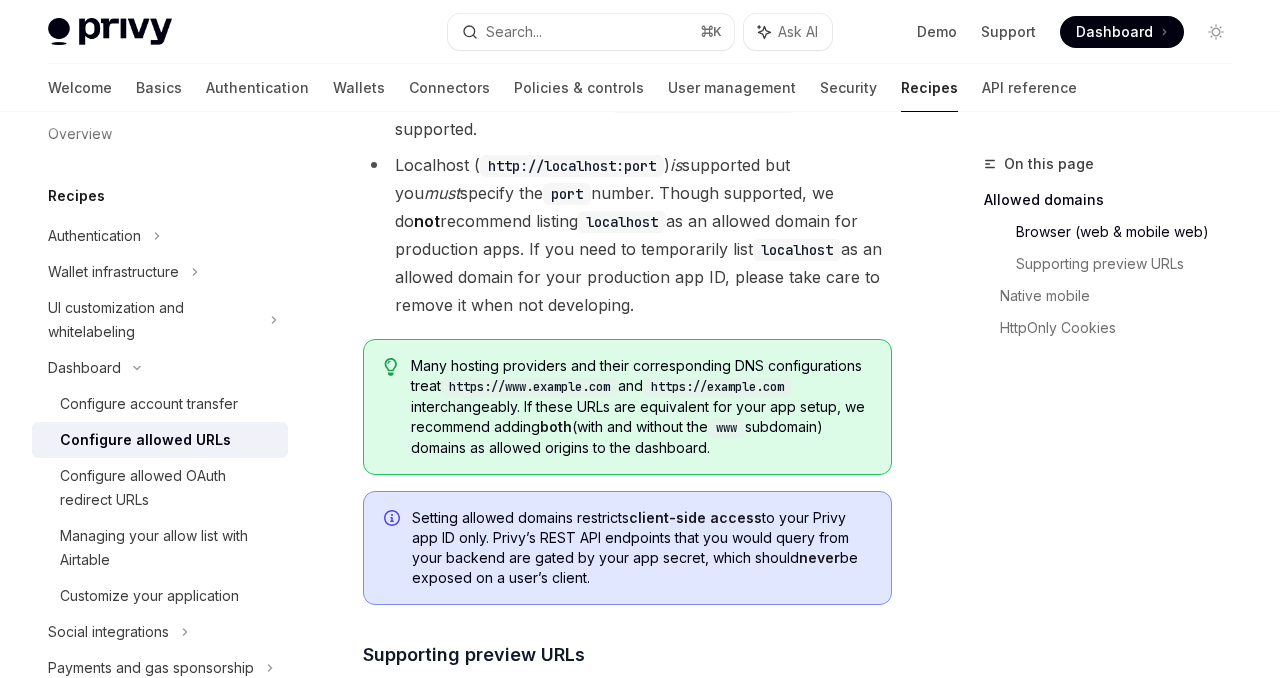 click on "Localhost ( http://localhost:port )  is  supported but you  must  specify the  port  number. Though supported, we do  not  recommend listing  localhost  as an allowed domain for production apps. If you need to temporarily list  localhost  as an allowed domain for your production app ID, please take care to remove it when not developing." at bounding box center (627, 235) 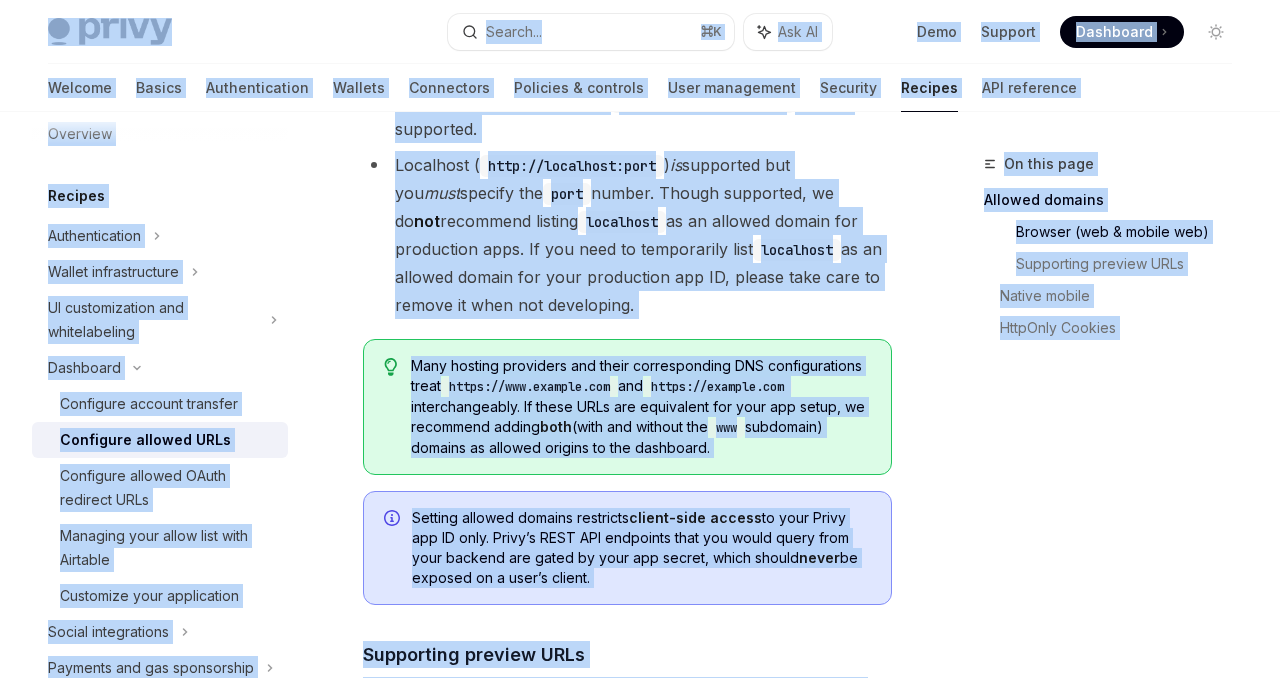 copy on "Lorem ipsu  dolo sita Consec... ⌘ A Eli SE Doei Tempori Utlaboree Doloremag Aliqua... Enimadmini Veniamqui Nostrudex ullamco LABo Nisiali Exeaco Consequatduisa Irurein Reprehende Voluptat & velitess Cill fugiatnull Pariatur Excepte SIN occaecatc Nonproid Suntcul Quiofficiadese Mollit animidestlabor PE undeomnisiste nat errorvoluptat Accusanti Doloremqu laudant totamrem Aperiamea ipsaqua ABIl Inventore veritat QUasi architec BEAt Vitaedic expl nemoe ipsa quia Voluptas Aspernatu auto fugitconseq Magnid eosrationese Nesciunt neq por quisquamdol Adipisc numquameiusm Tempor Incidun Magnam Quaeratet Minussolu Nobiselig optiocu NIHi ​ Impedit quoplac
Fac pos  Assumendarepe > Tem autemqui  offi >  Debitis  rer ne sae Eveni Voluptate re recusa  itaquee hictene  sap del rei volupt maiore alia per do asperi  RepeLlat minimno  ex ull corp.
Sus labori aliq com cons quidmax moll moles Harum qu r facilisexp distinc.
​ Namlibe (tem & cumsol nob)
El o cumquen impeditminu (quo & maxime pla), facerep omnislo ipsumdol..." 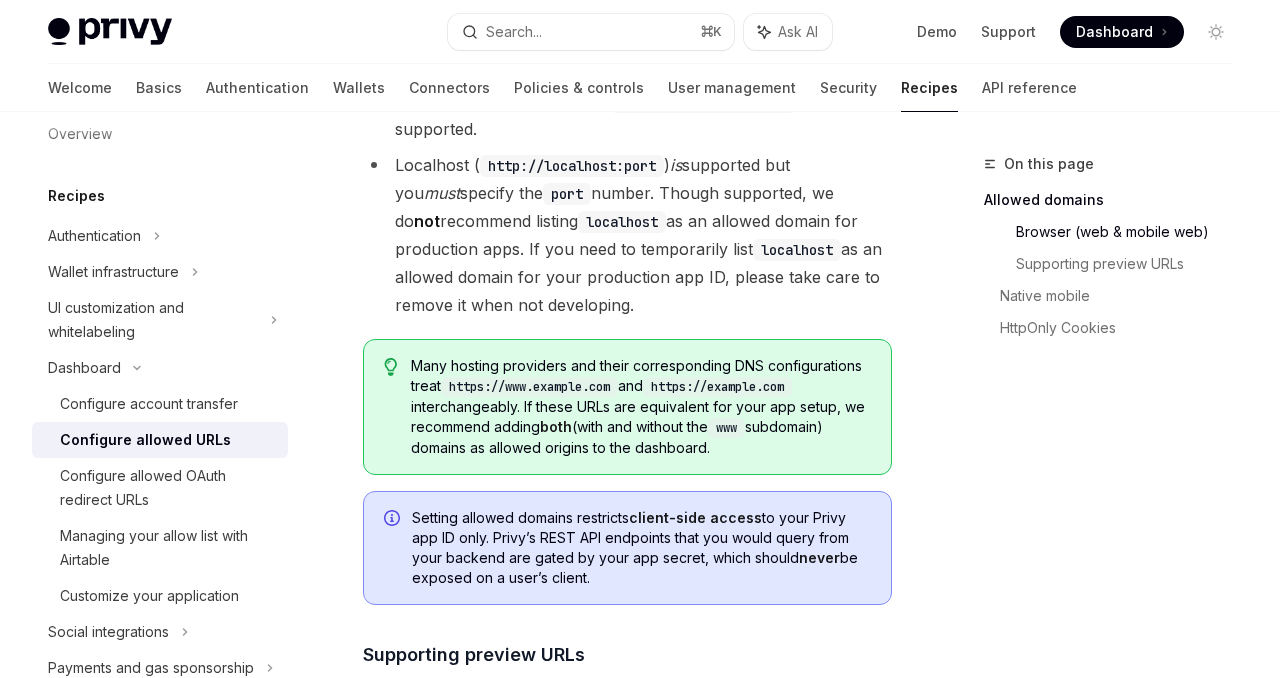 click on "Localhost ( http://localhost:port )  is  supported but you  must  specify the  port  number. Though supported, we do  not  recommend listing  localhost  as an allowed domain for production apps. If you need to temporarily list  localhost  as an allowed domain for your production app ID, please take care to remove it when not developing." at bounding box center (627, 235) 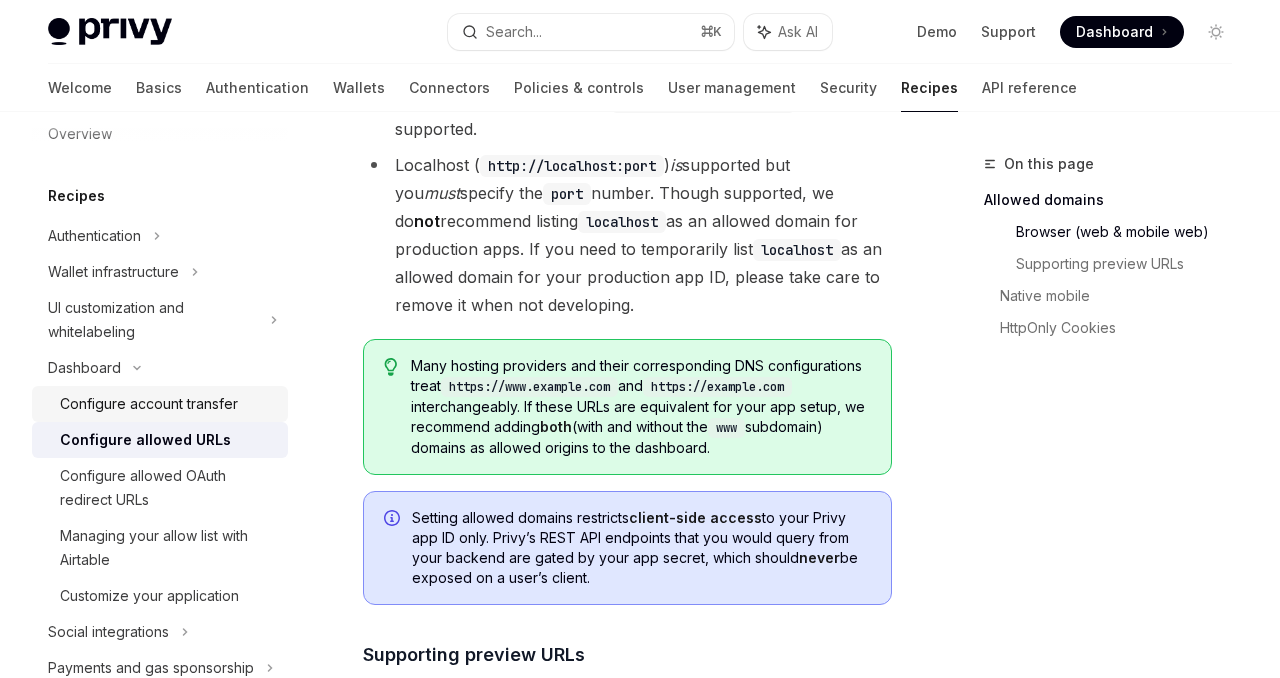 click on "Configure account transfer" at bounding box center (149, 404) 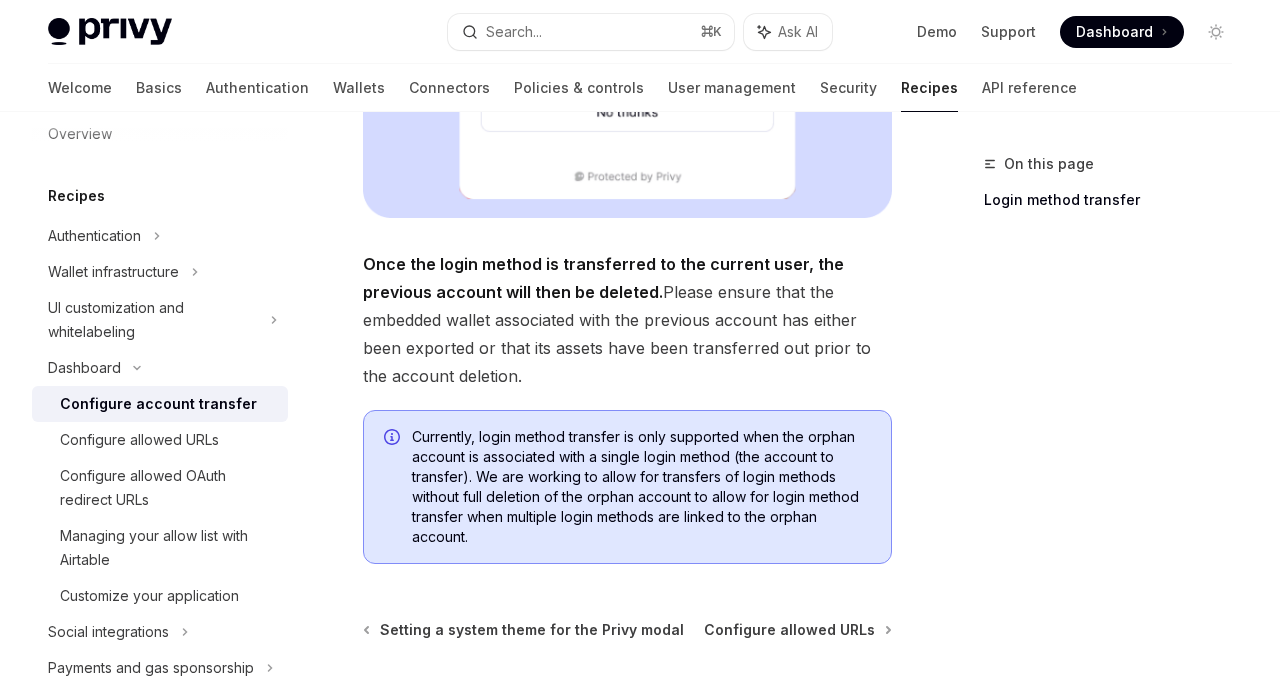 scroll, scrollTop: 788, scrollLeft: 0, axis: vertical 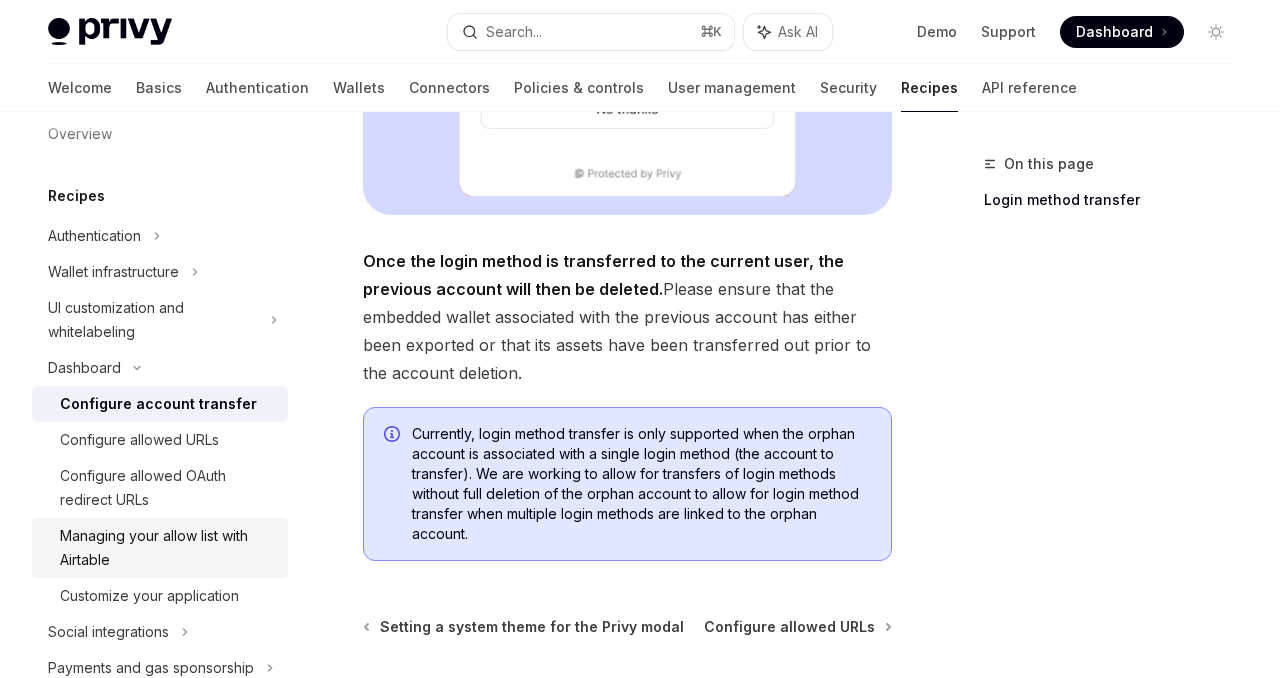click on "Managing your allow list with Airtable" at bounding box center (168, 548) 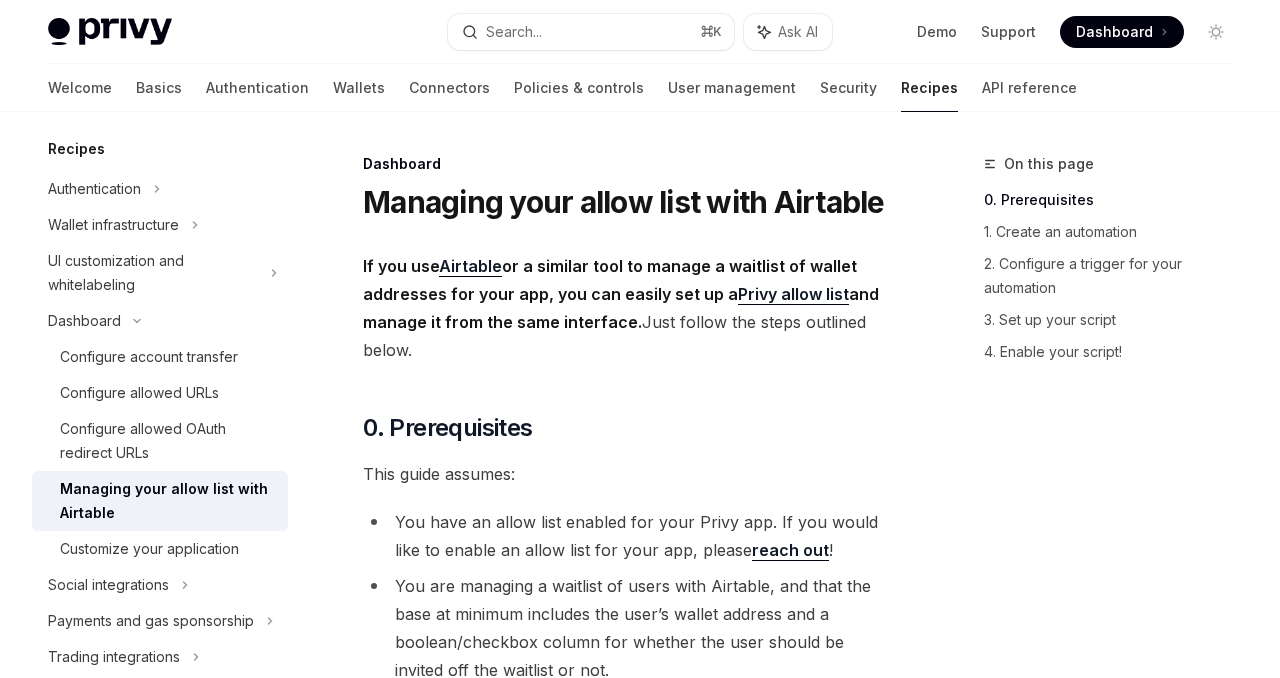 scroll, scrollTop: 100, scrollLeft: 0, axis: vertical 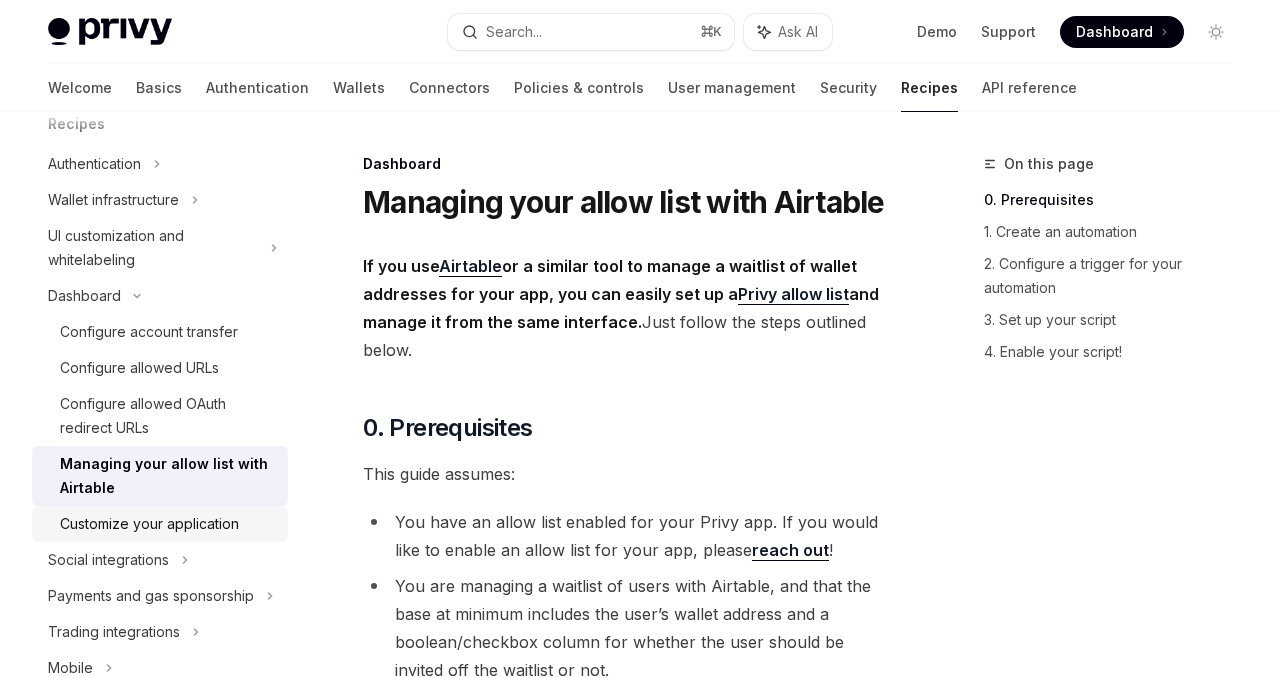 click on "Customize your application" at bounding box center (149, 524) 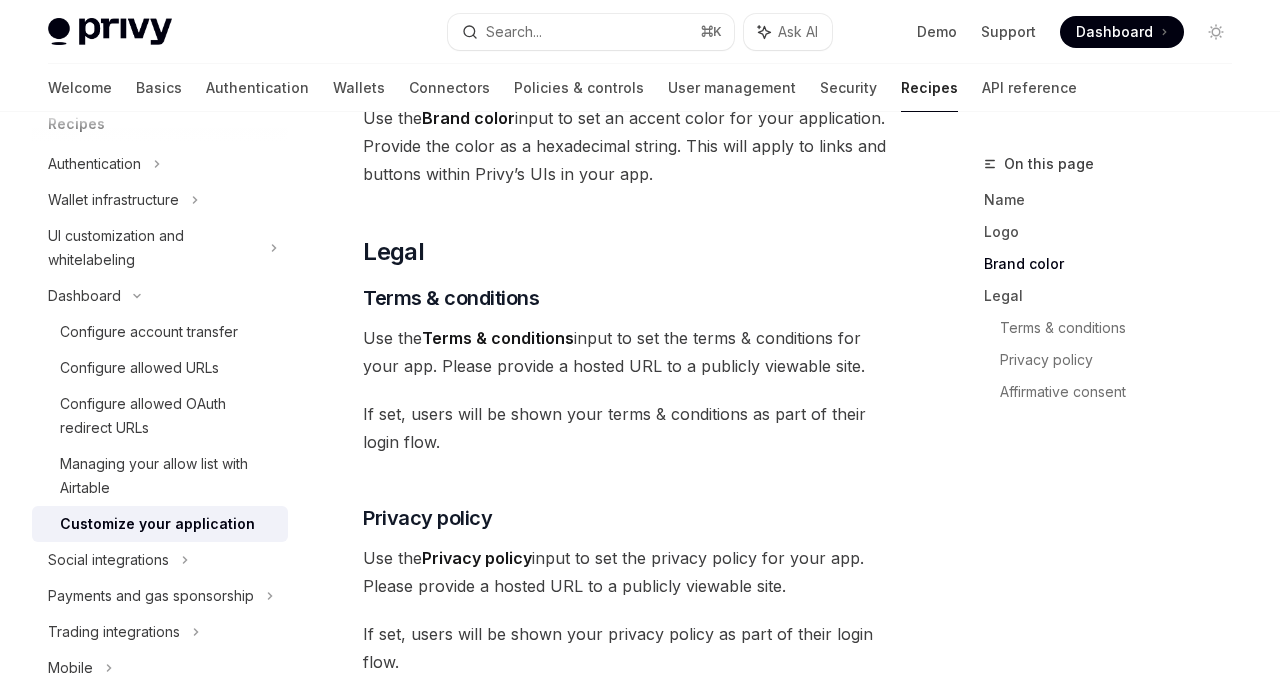 scroll, scrollTop: 1571, scrollLeft: 0, axis: vertical 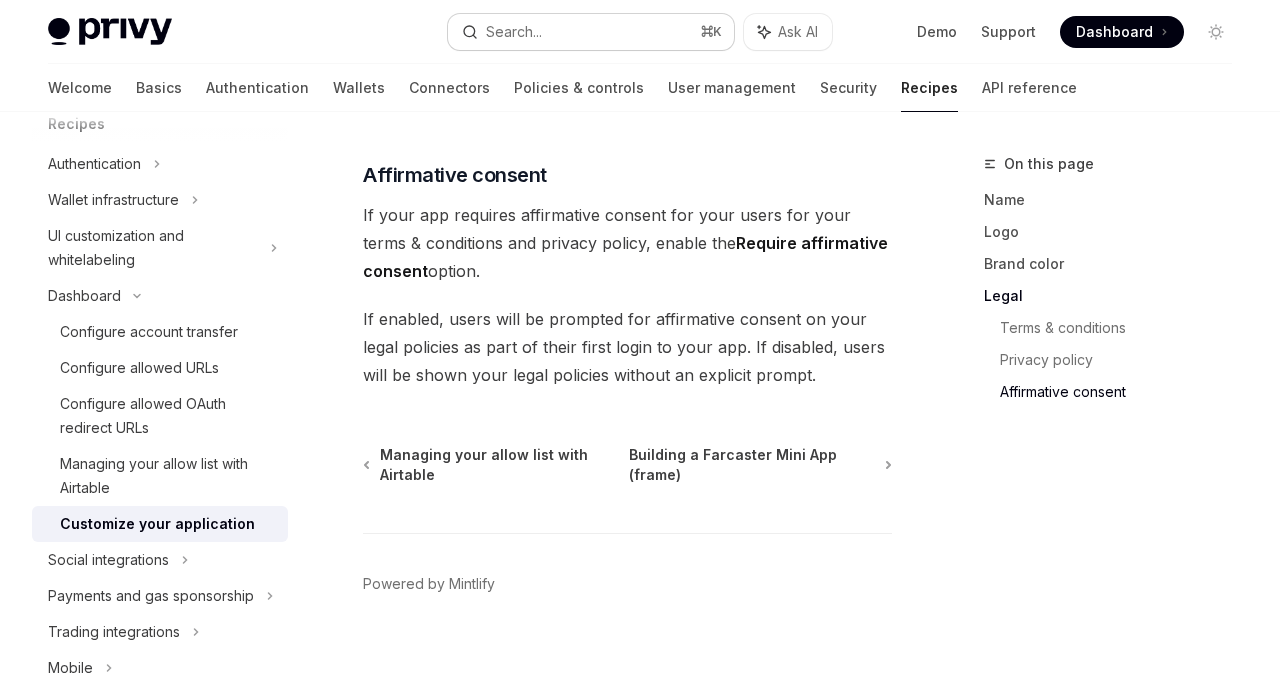 click on "Search..." at bounding box center [514, 32] 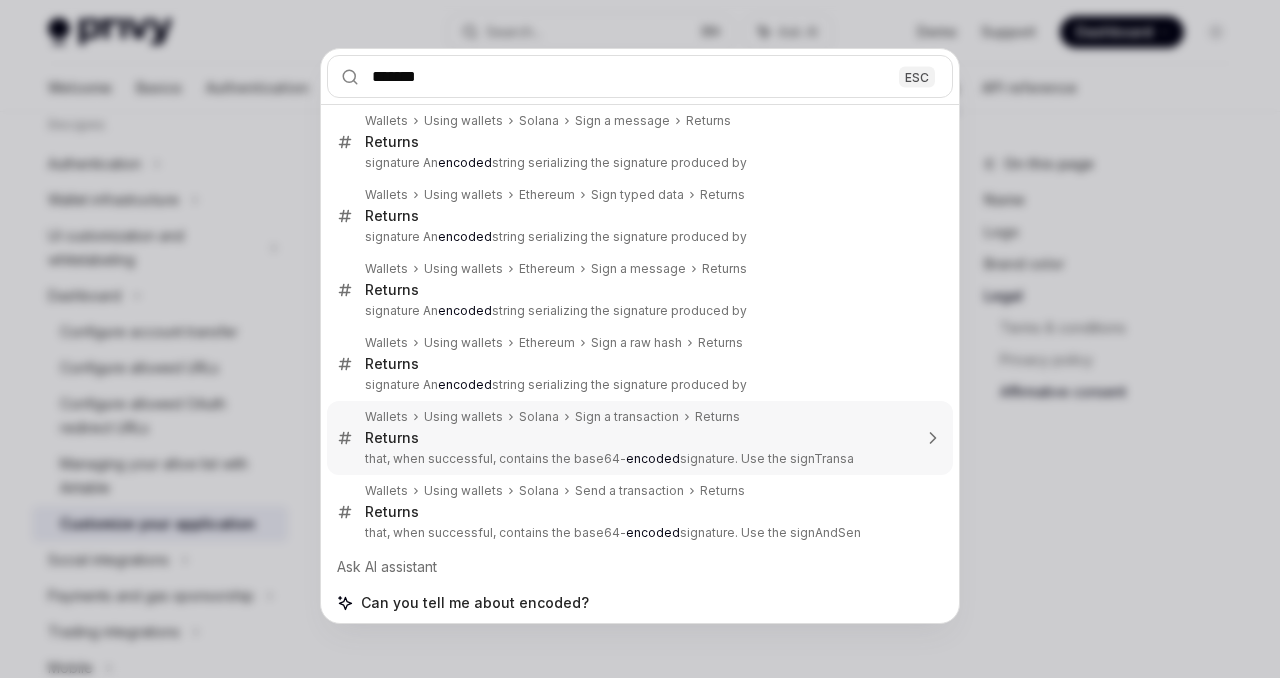 scroll, scrollTop: 6, scrollLeft: 0, axis: vertical 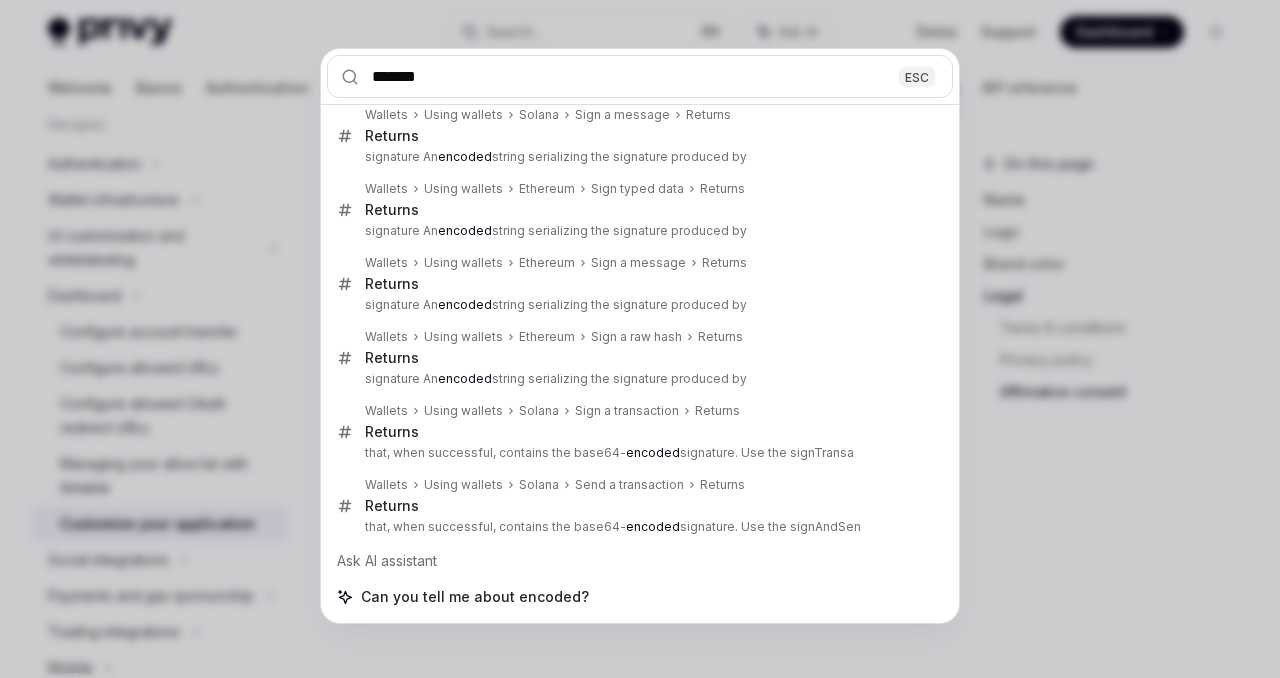 type on "*******" 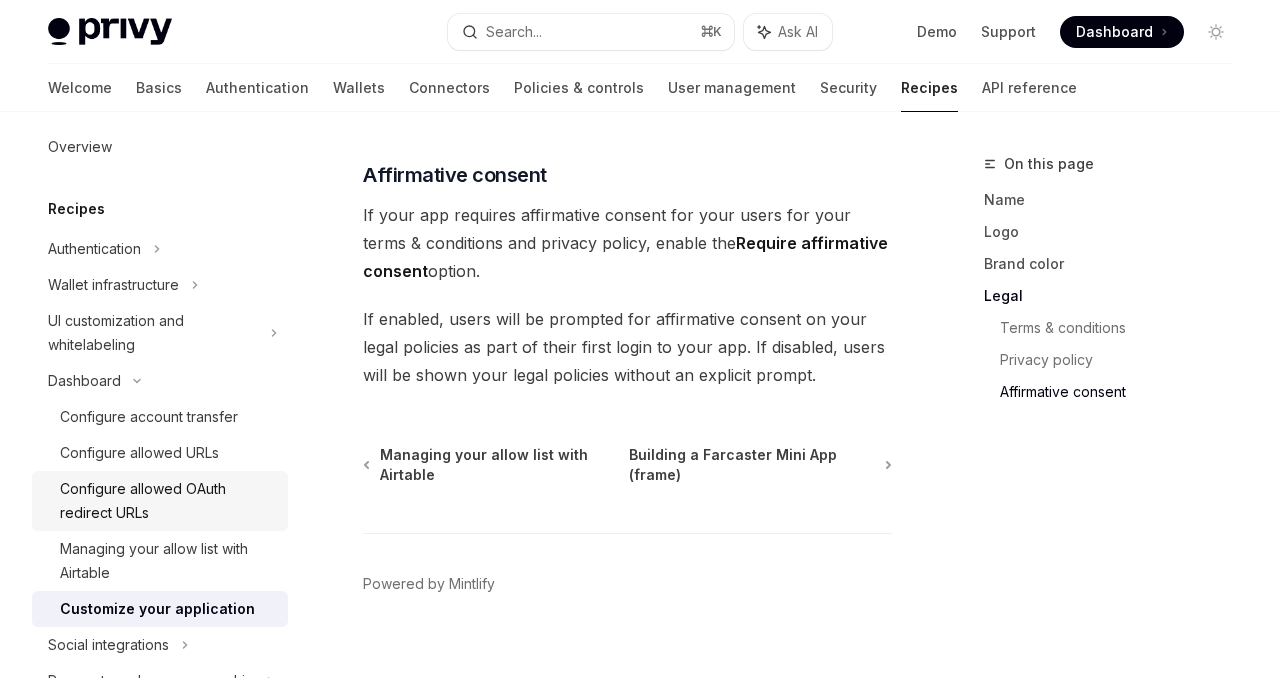 scroll, scrollTop: 0, scrollLeft: 0, axis: both 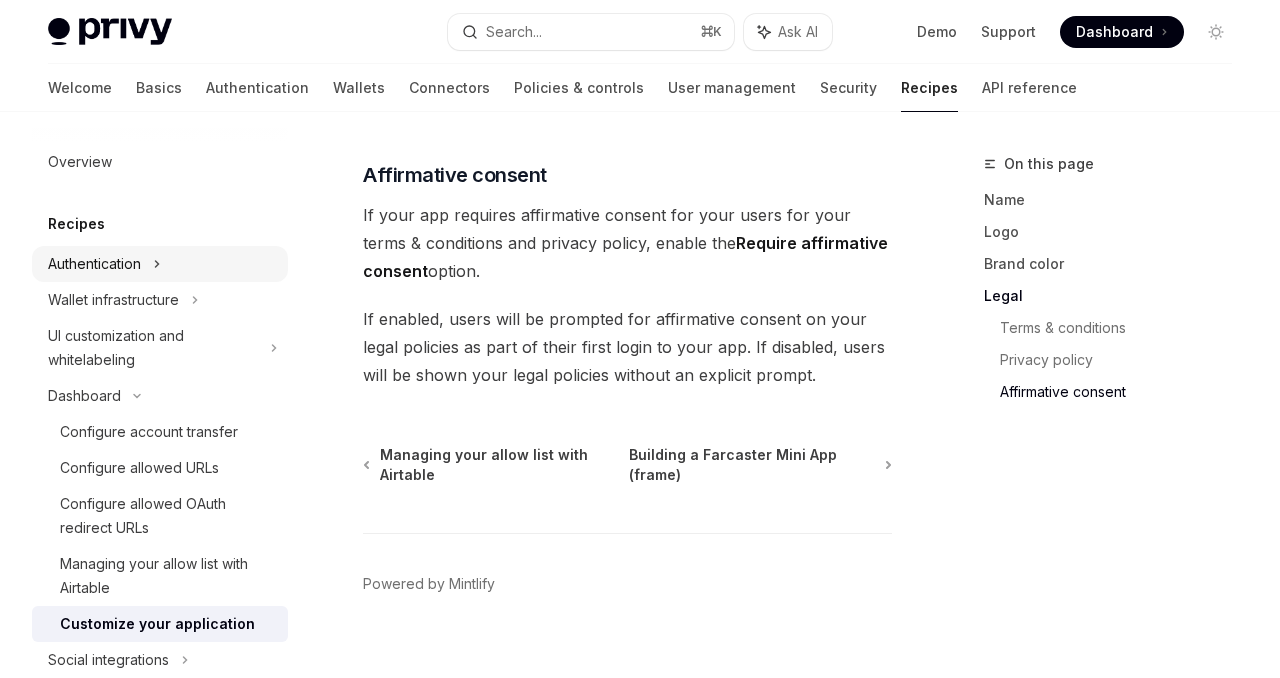 click on "Authentication" at bounding box center [94, 264] 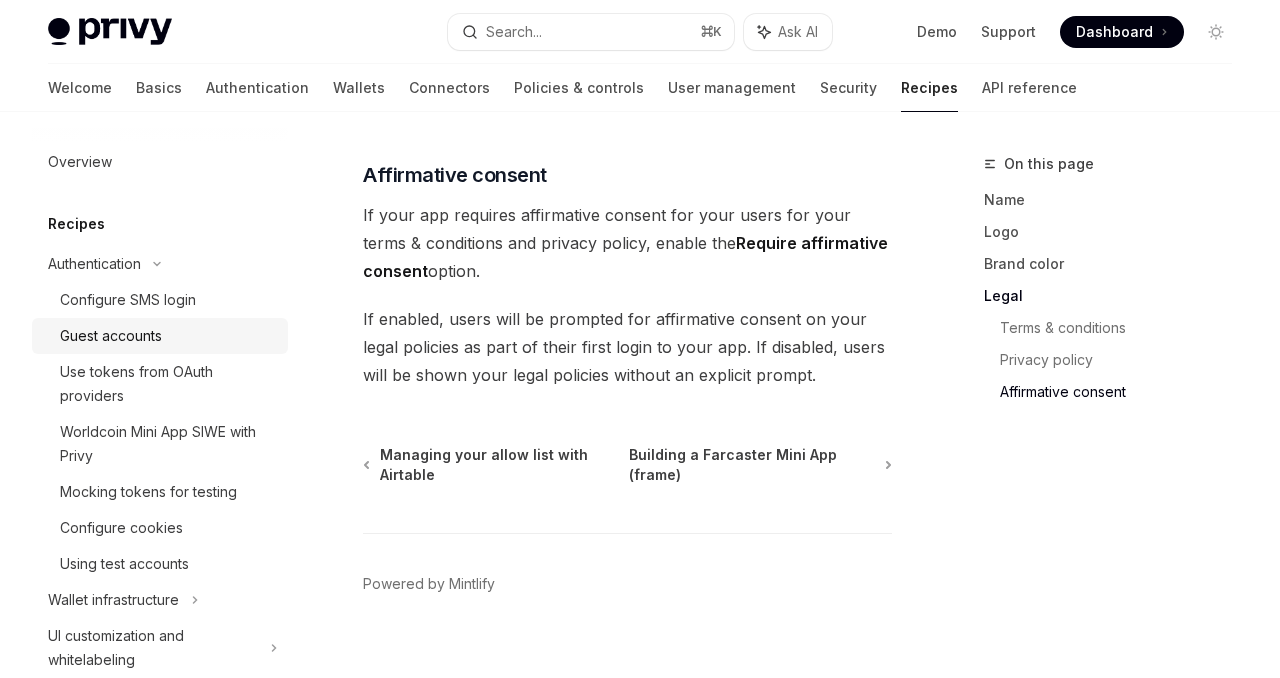 scroll, scrollTop: 0, scrollLeft: 0, axis: both 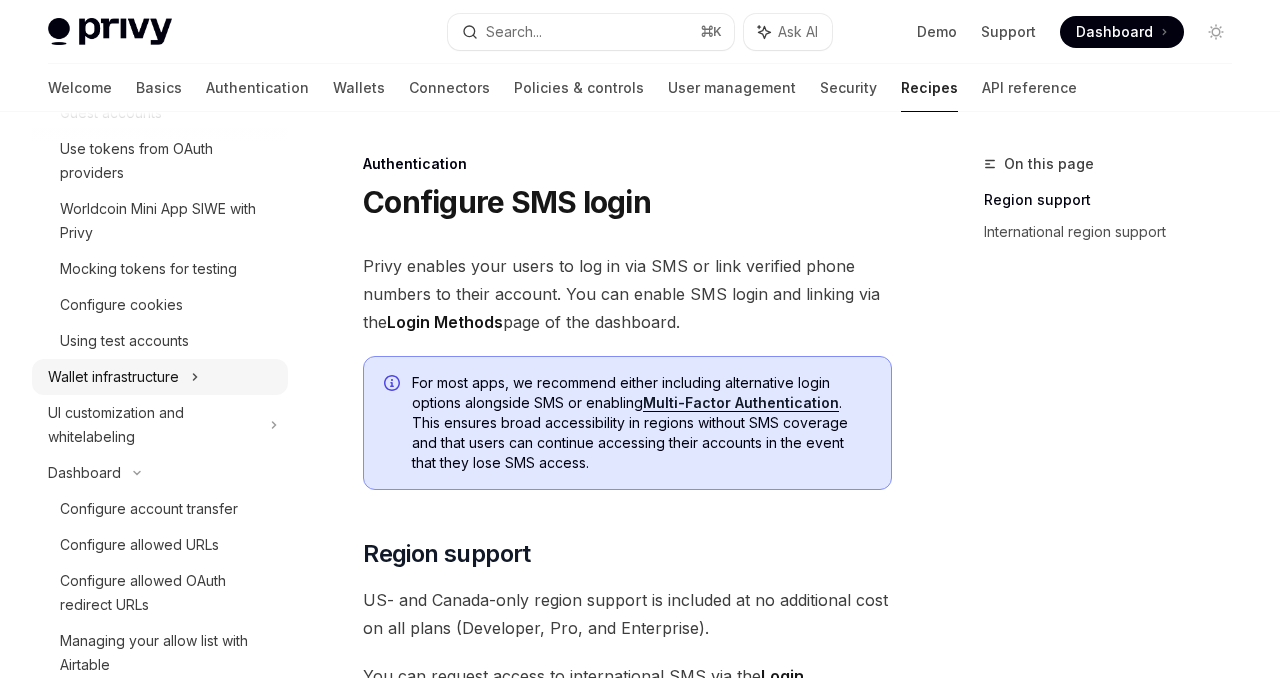 click on "Wallet infrastructure" at bounding box center [113, 377] 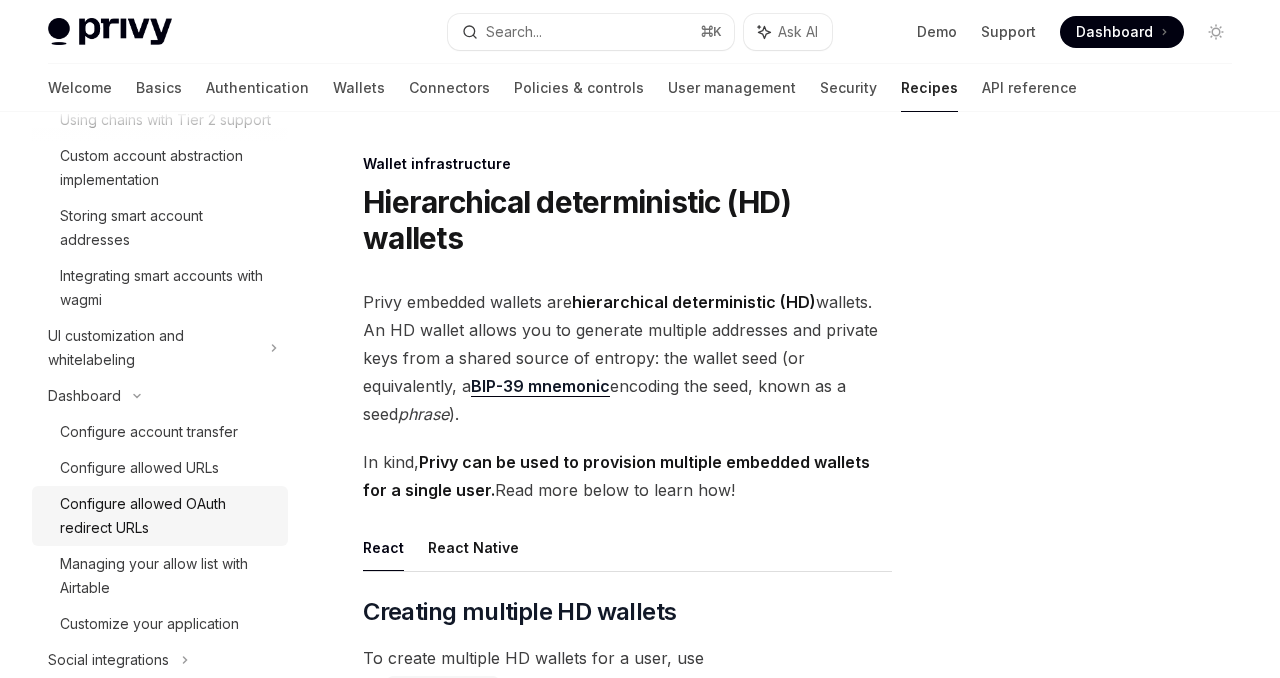 scroll, scrollTop: 815, scrollLeft: 0, axis: vertical 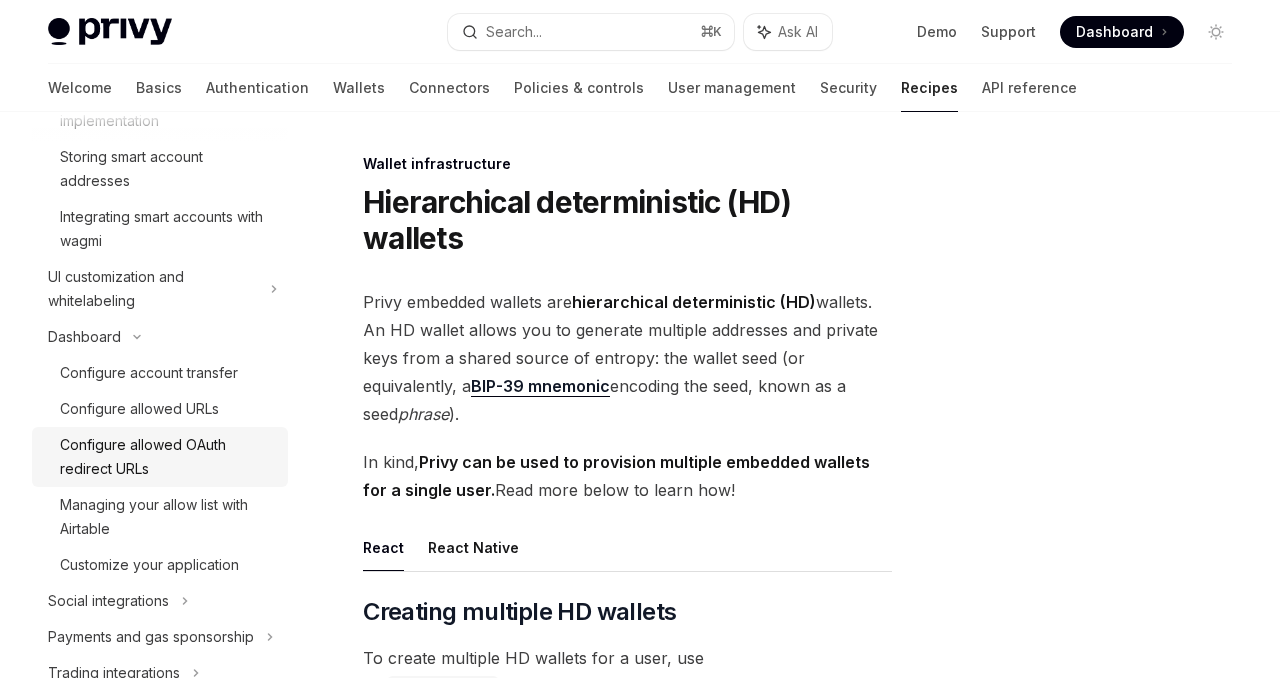 click on "Configure allowed OAuth redirect URLs" at bounding box center [168, 457] 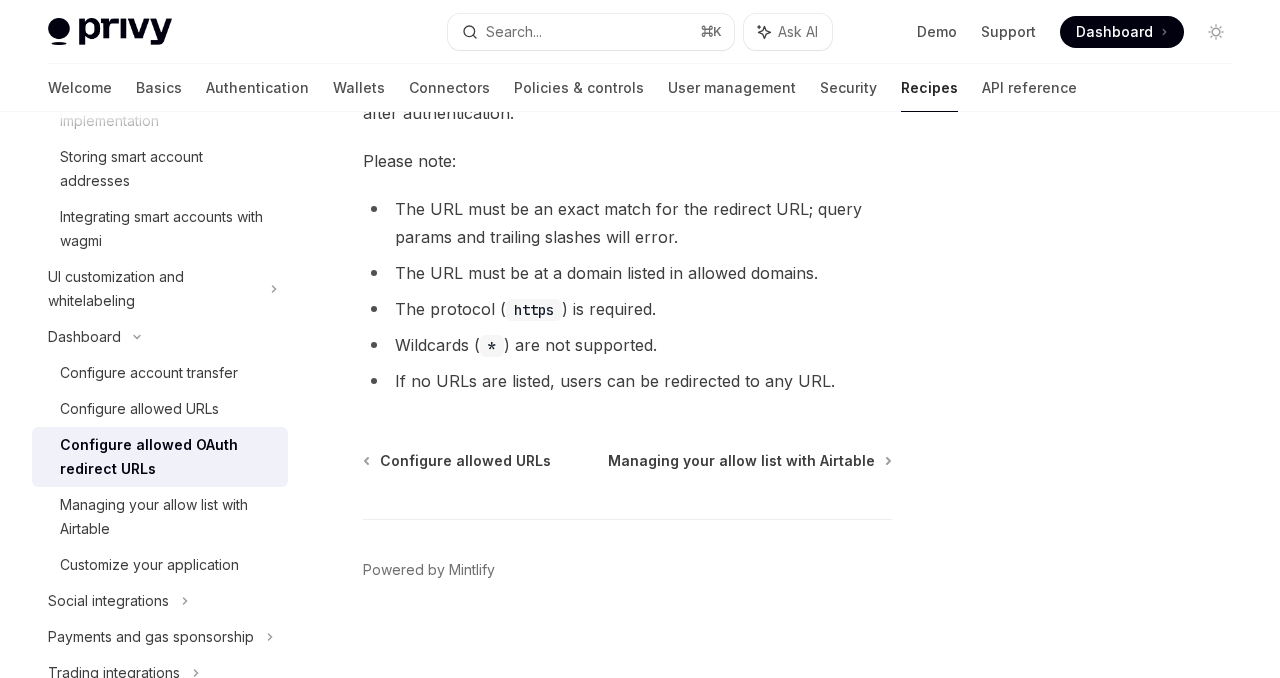 scroll, scrollTop: 392, scrollLeft: 0, axis: vertical 